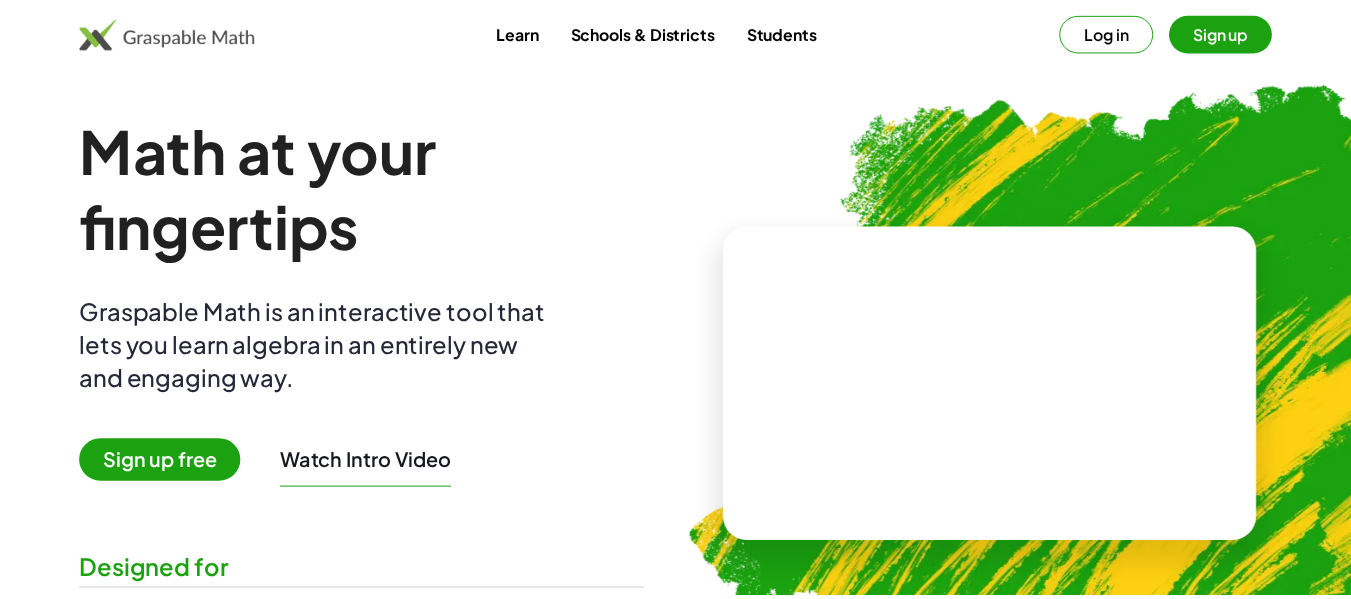 scroll, scrollTop: 0, scrollLeft: 0, axis: both 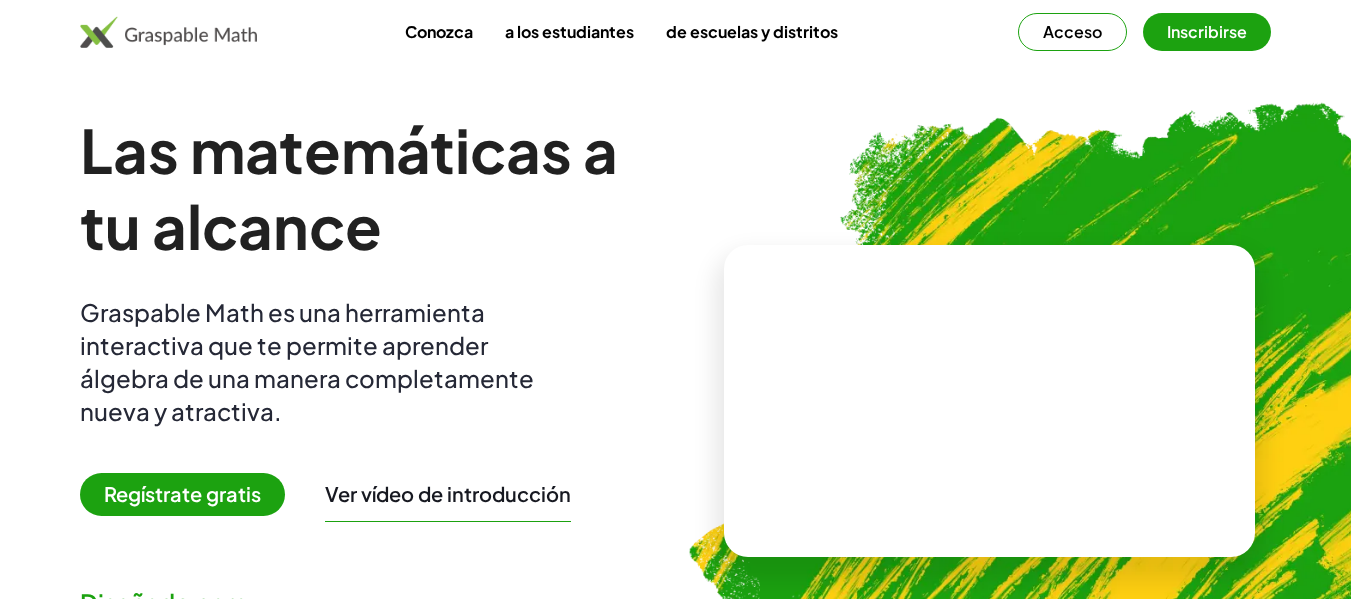 click on "Acceso" at bounding box center (1072, 31) 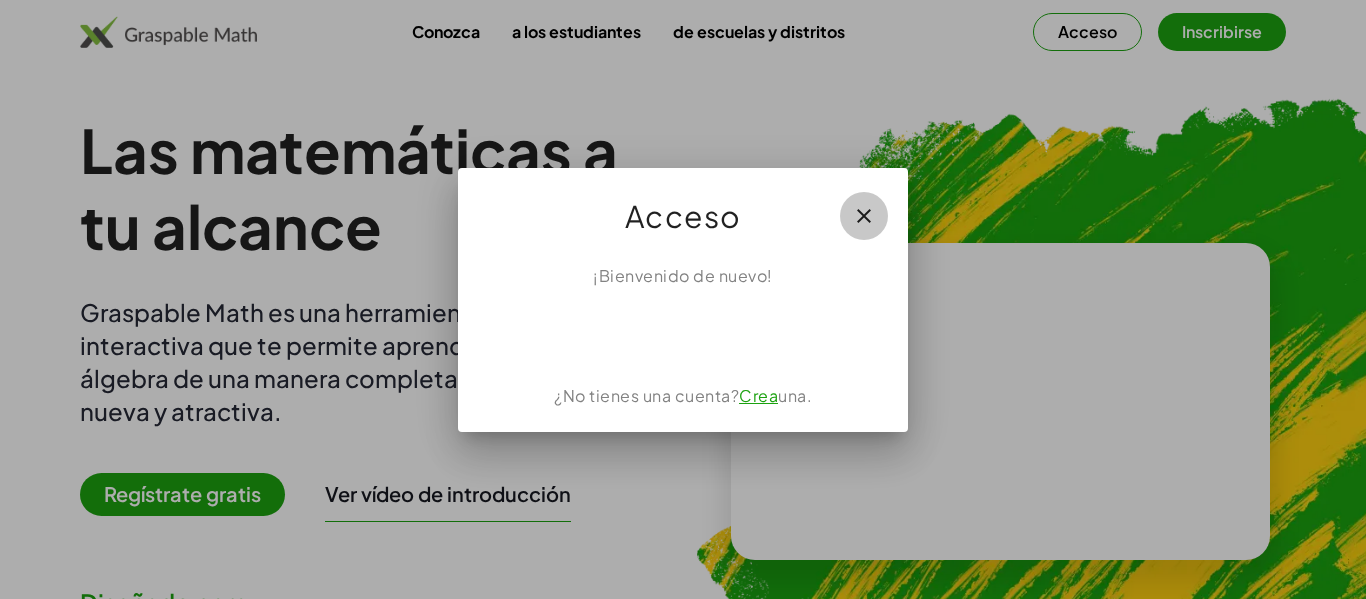 click 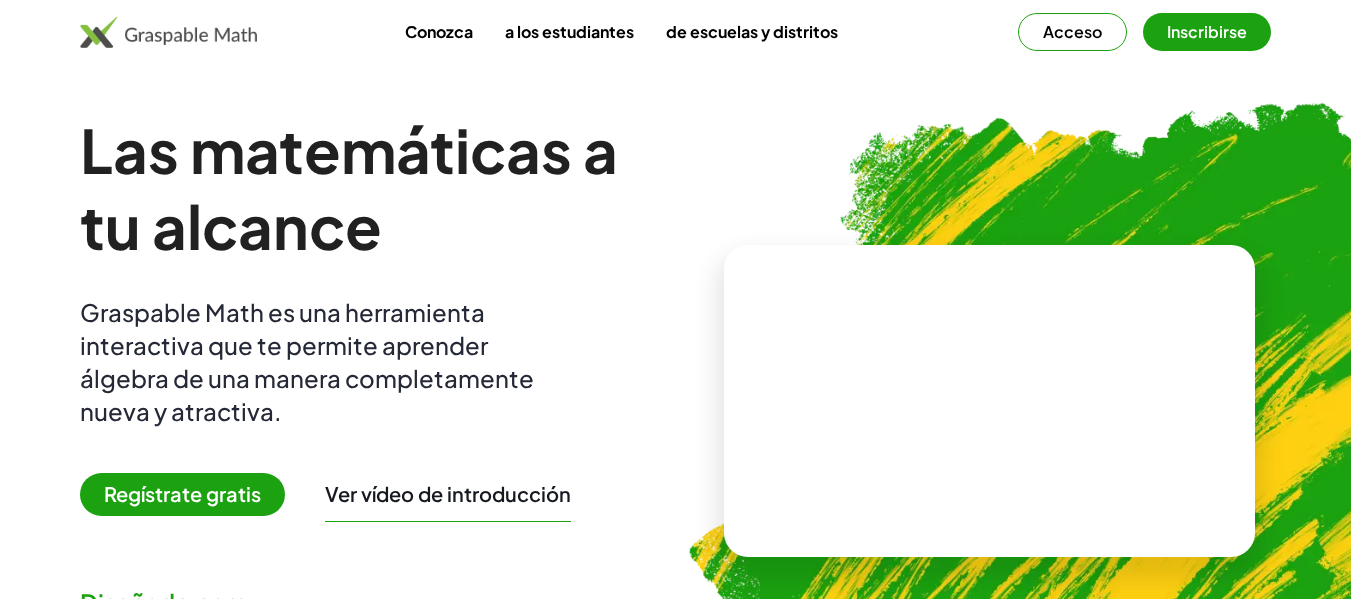 scroll, scrollTop: 524, scrollLeft: 0, axis: vertical 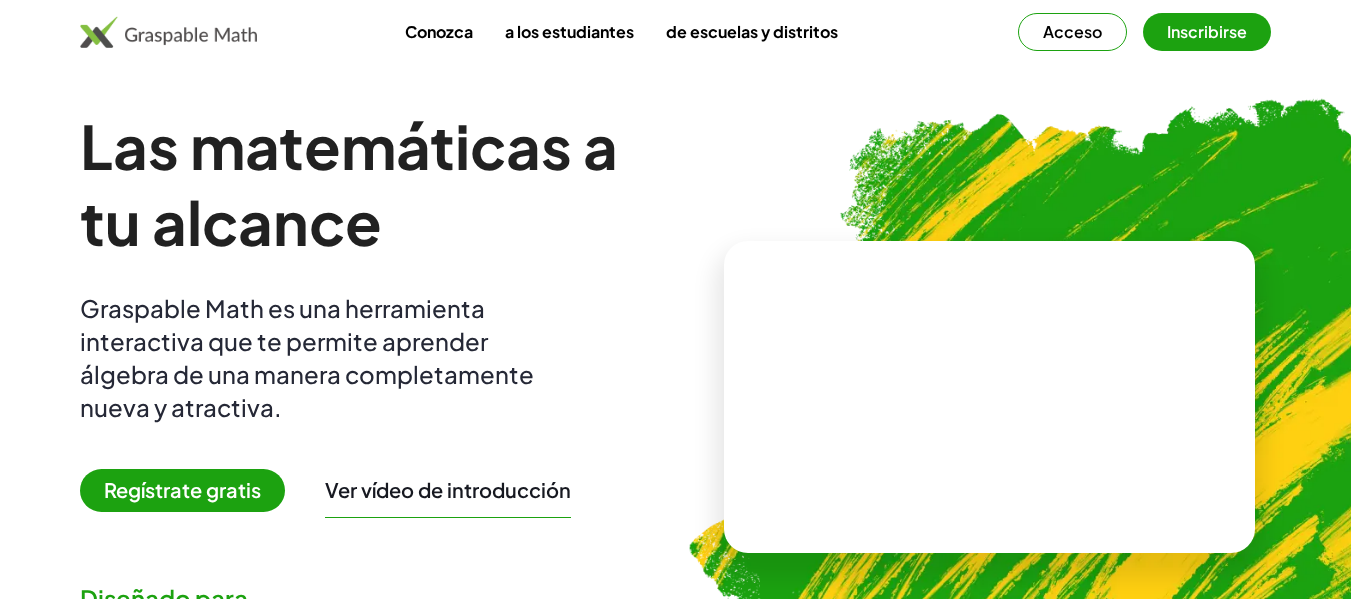 click on "Conozca" at bounding box center [439, 31] 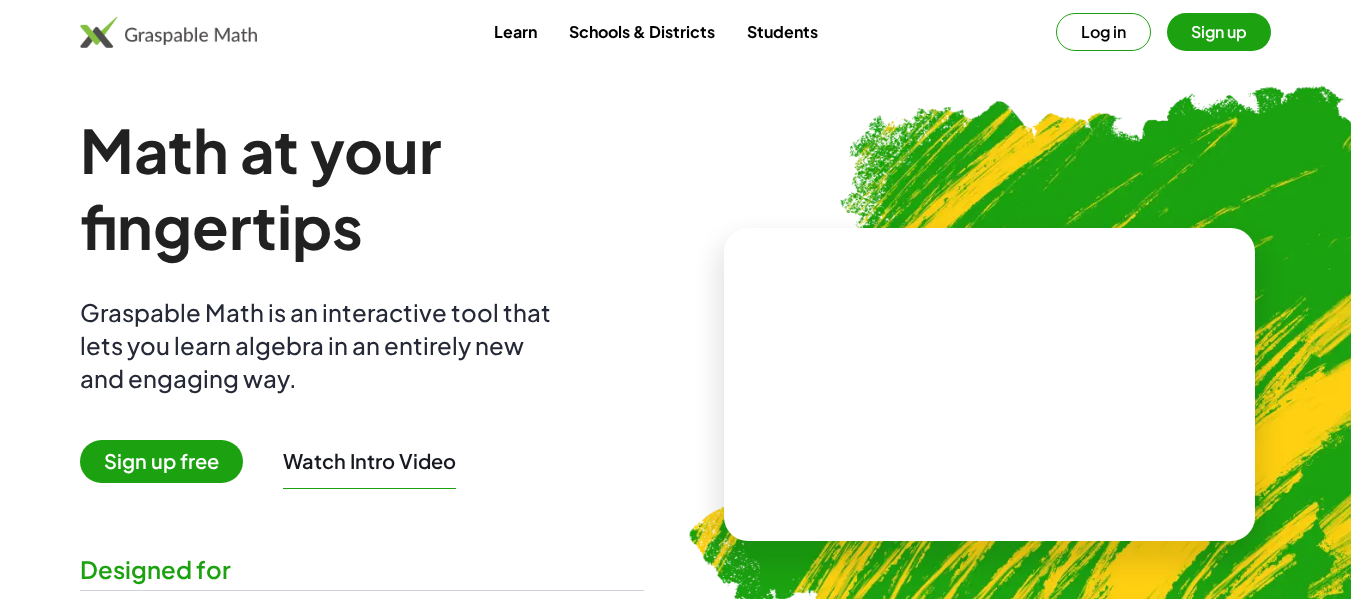 scroll, scrollTop: 0, scrollLeft: 0, axis: both 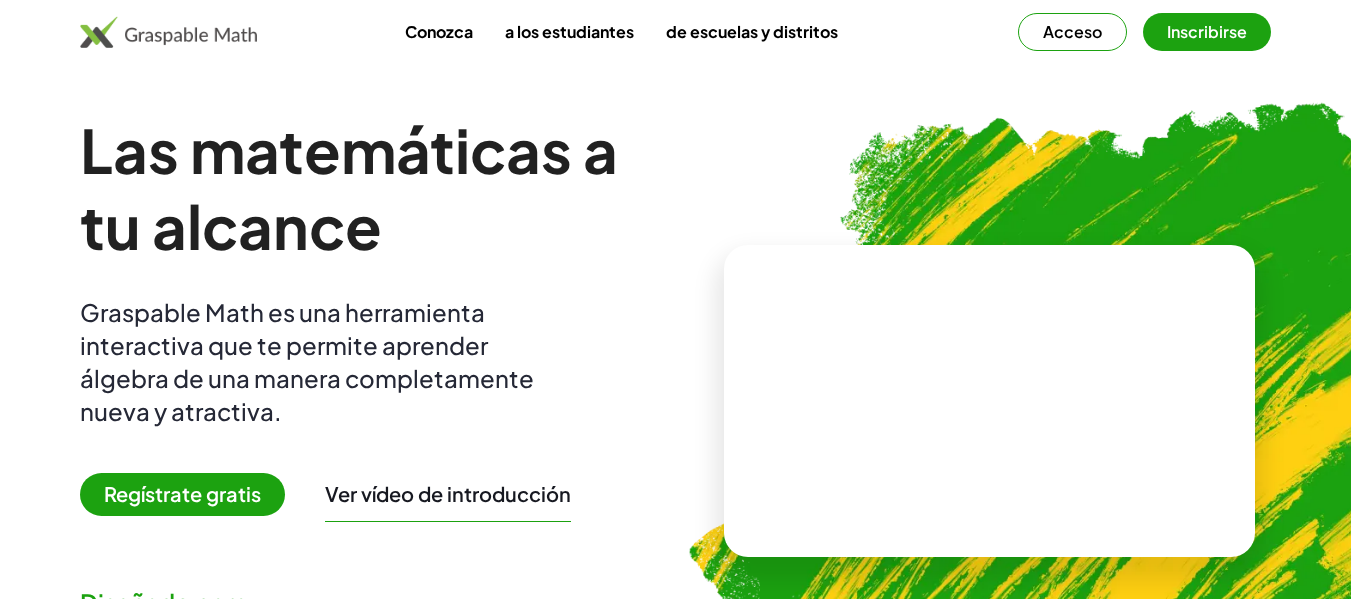 click on "Ver vídeo de introducción" at bounding box center [448, 493] 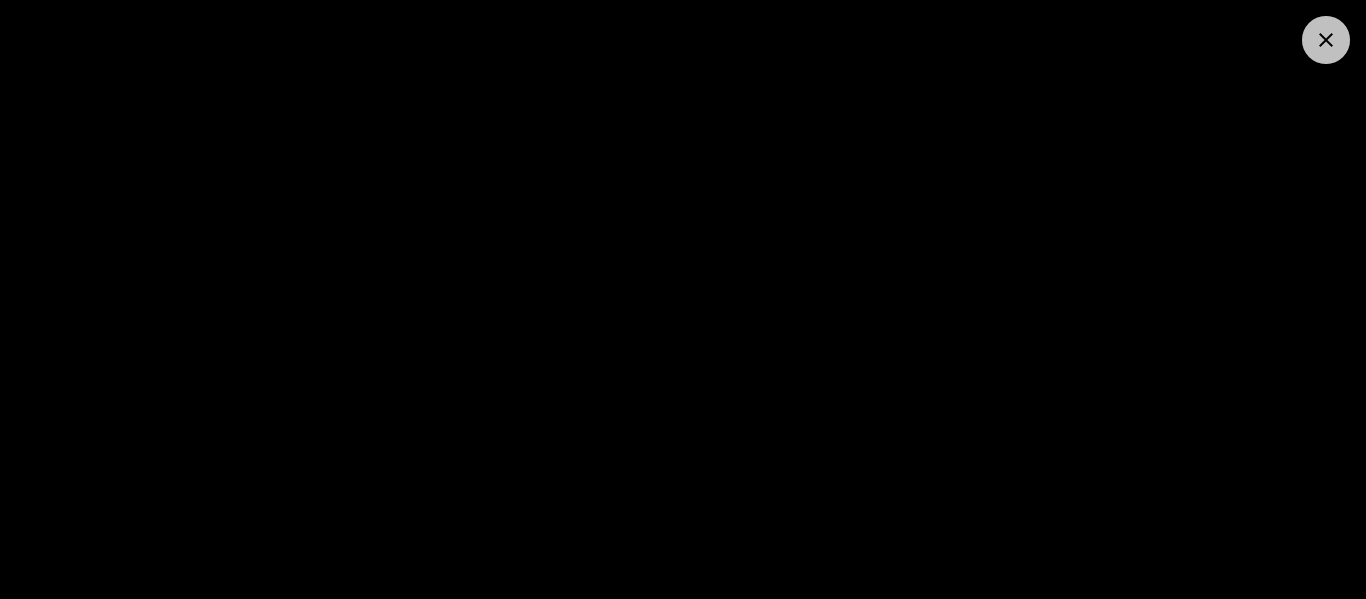 click 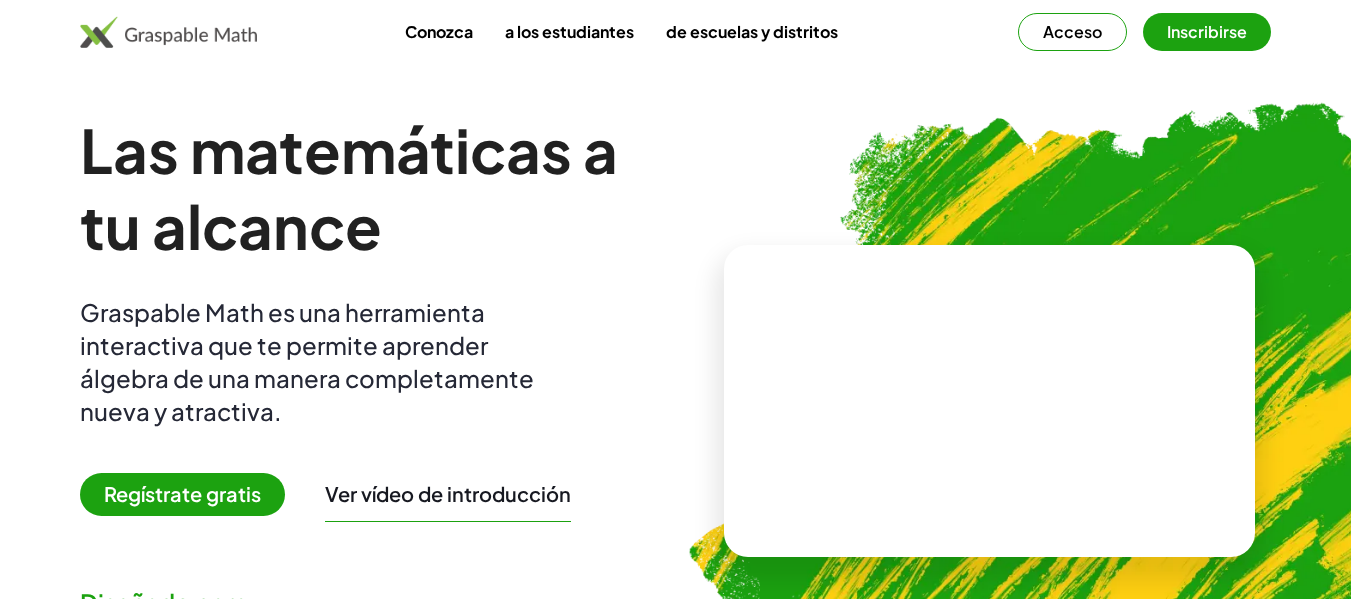 click on "Ver vídeo de introducción" at bounding box center [448, 493] 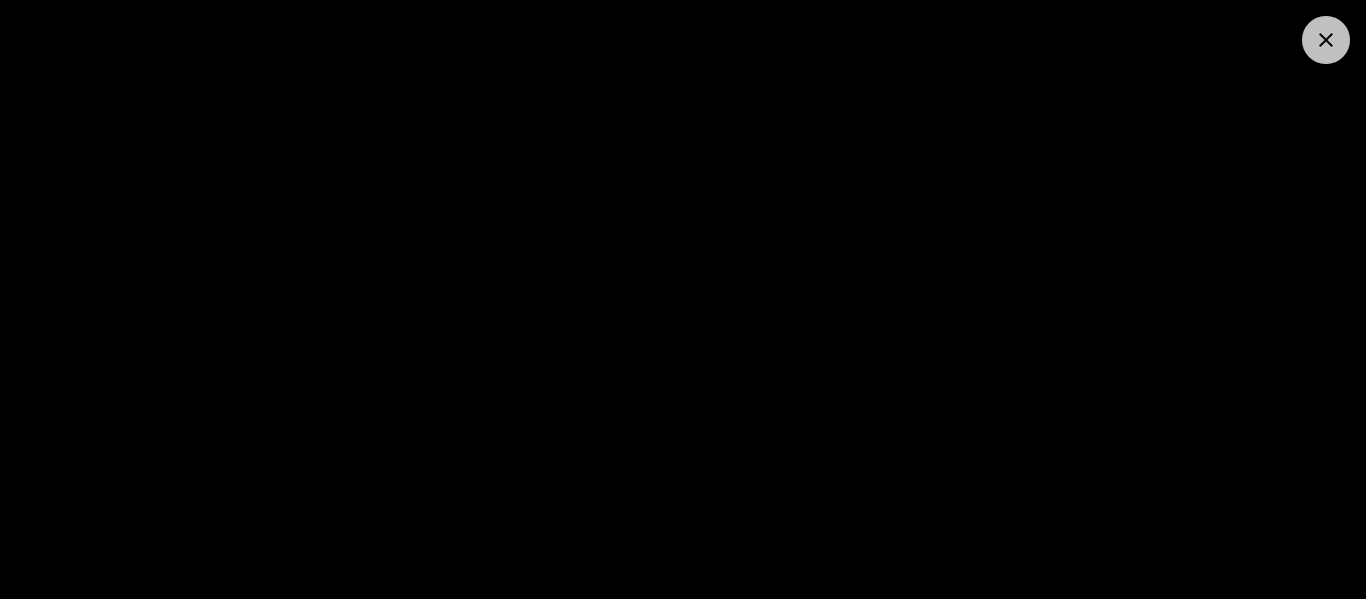 click 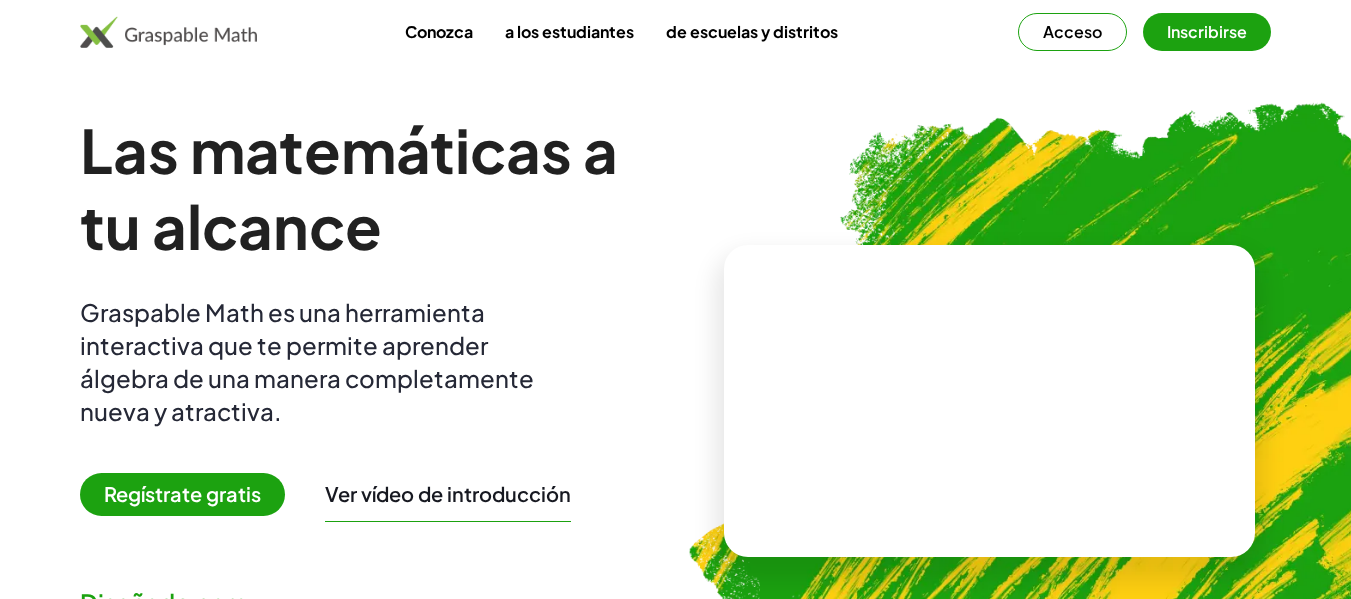 click on "Regístrate gratis" at bounding box center [182, 493] 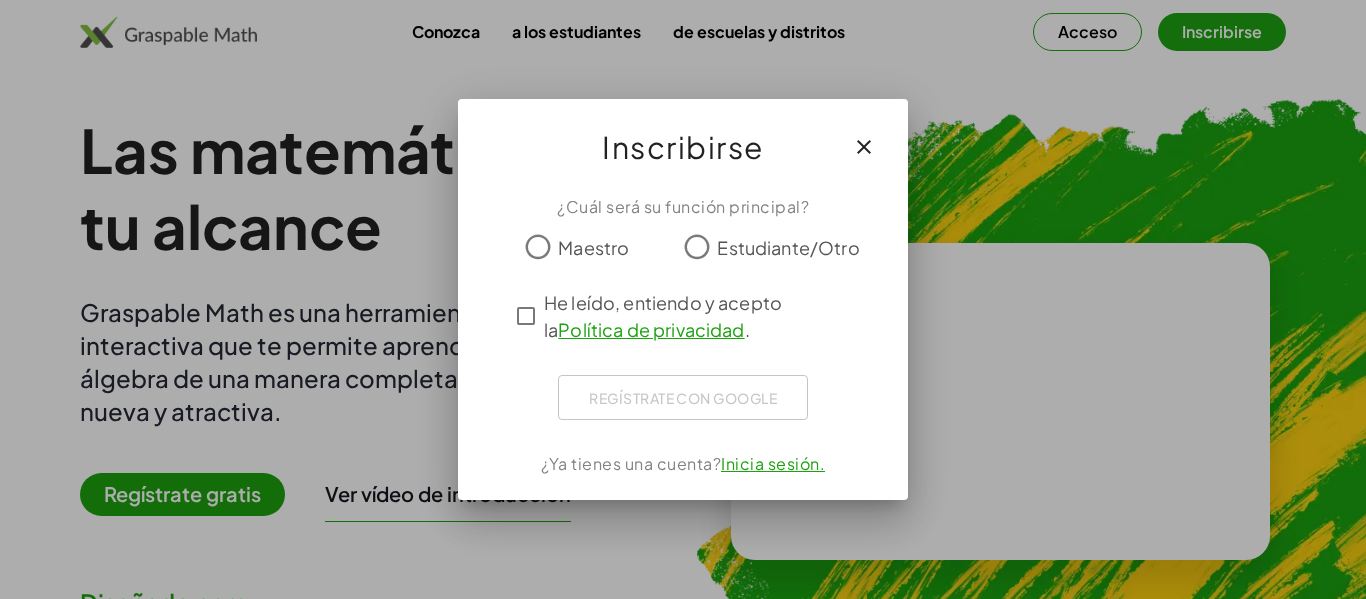 click on "Maestro" at bounding box center (593, 247) 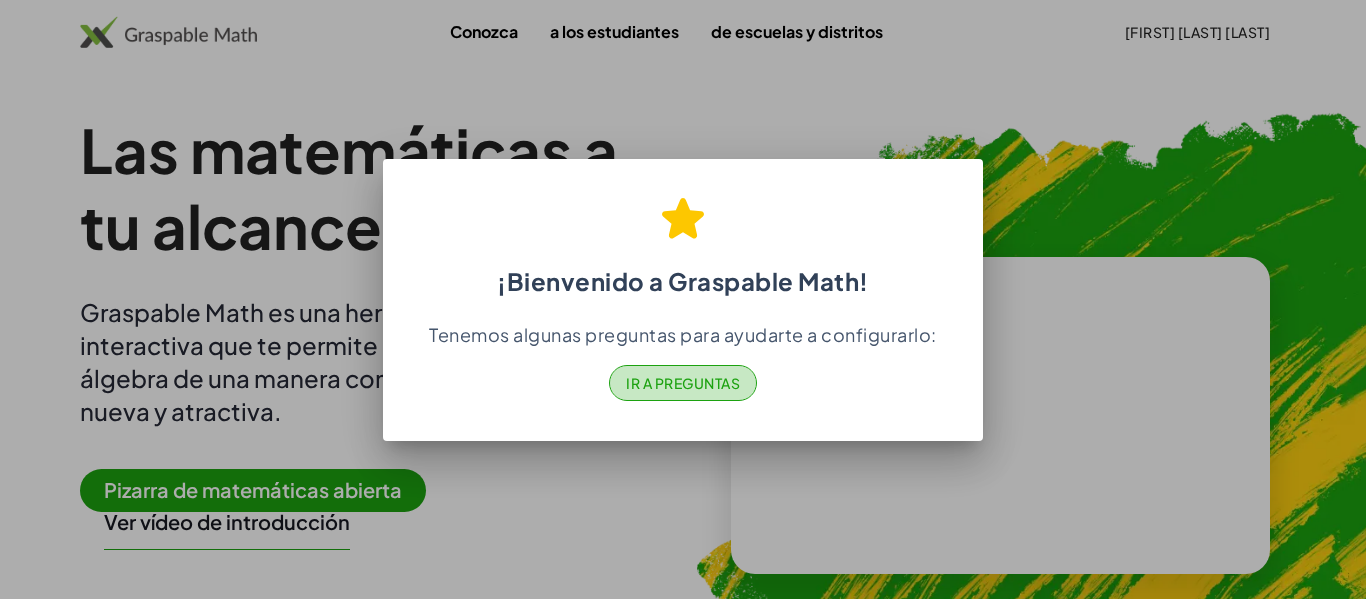 click on "Ir a Preguntas" at bounding box center [683, 383] 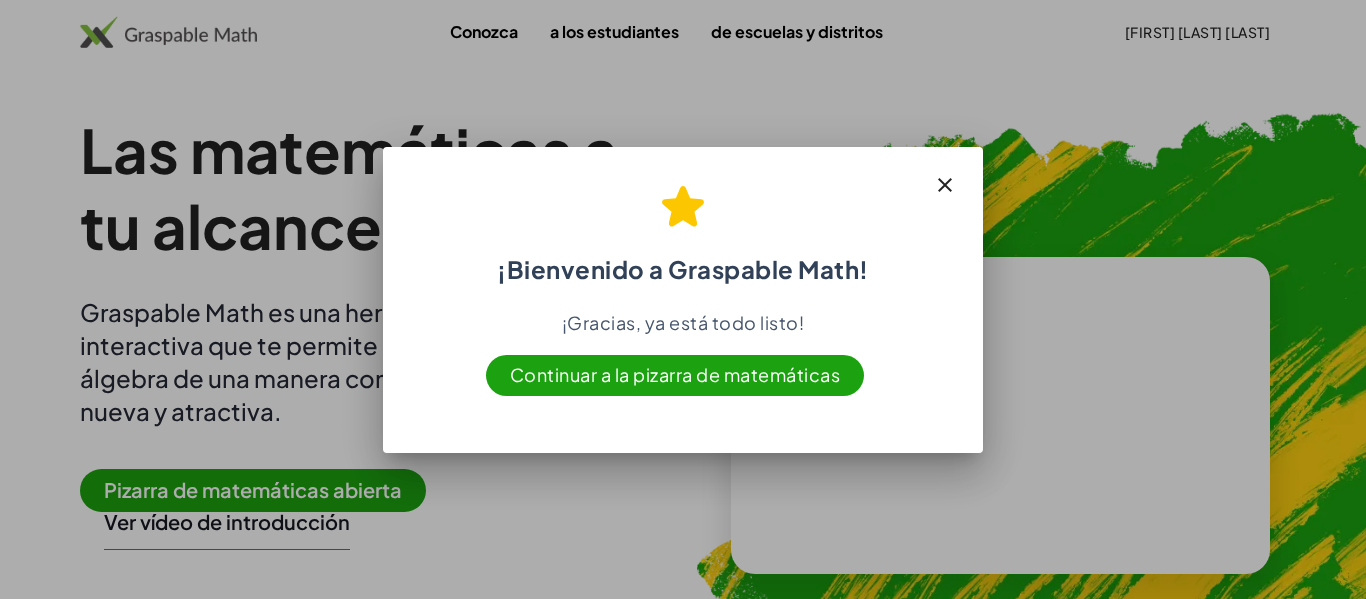 click on "Continuar a la pizarra de matemáticas" at bounding box center (675, 374) 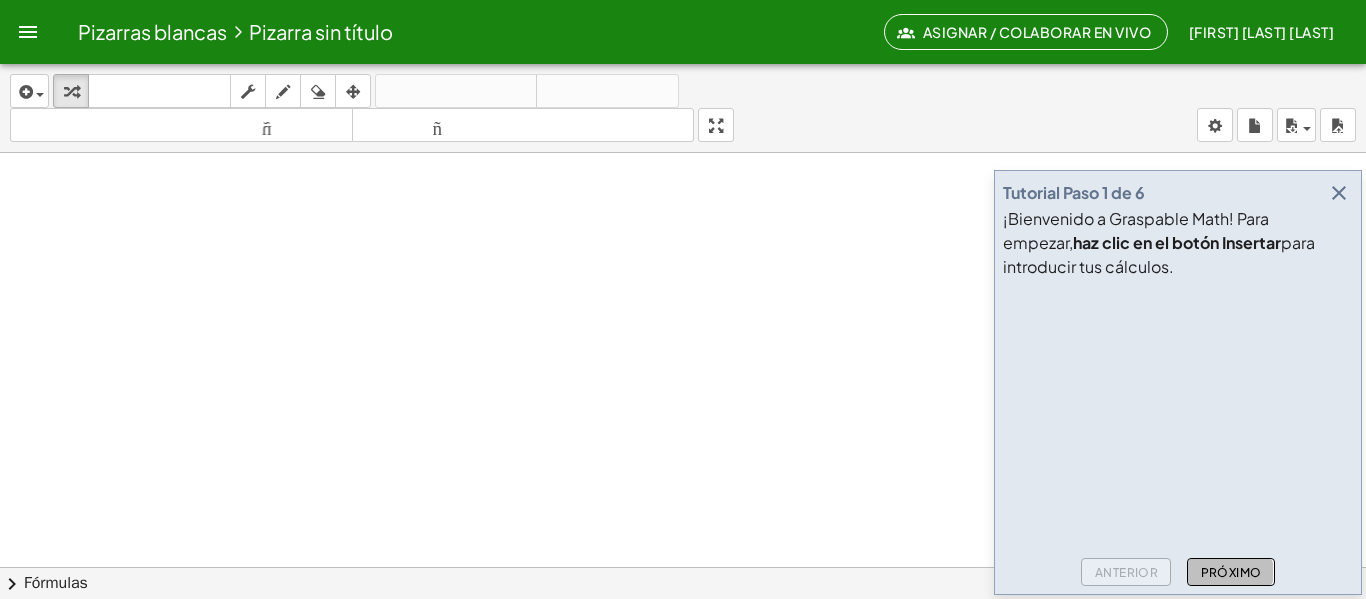 click on "Próximo" at bounding box center (1230, 572) 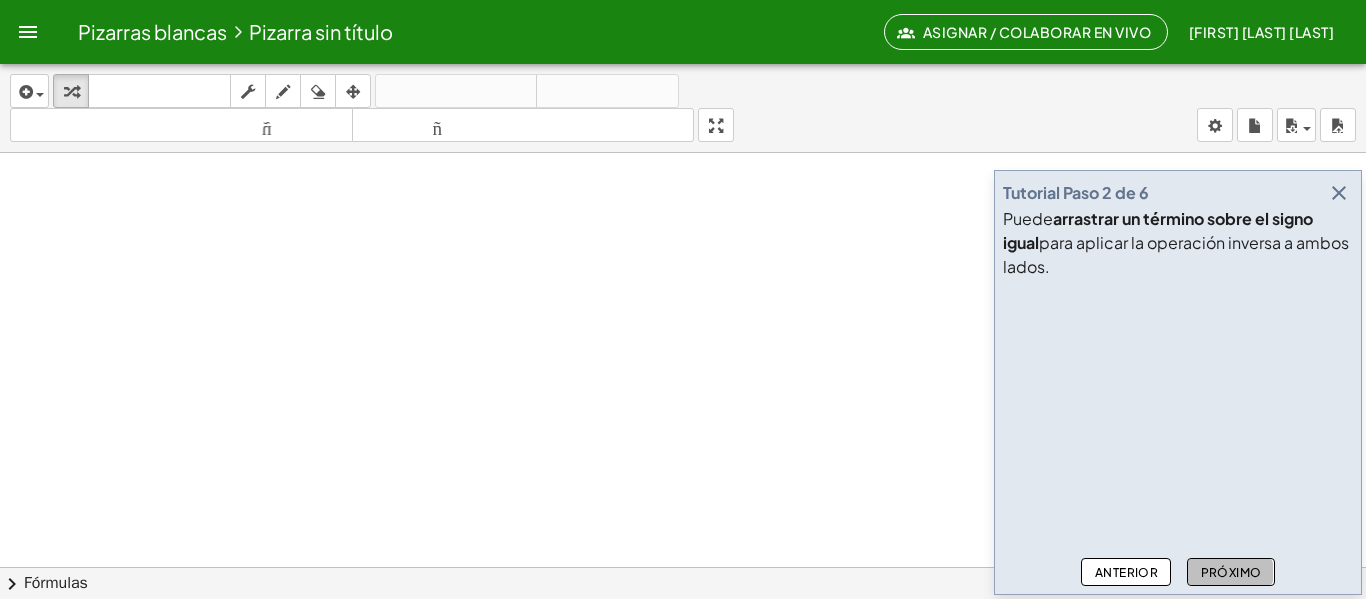click on "Próximo" at bounding box center (1231, 572) 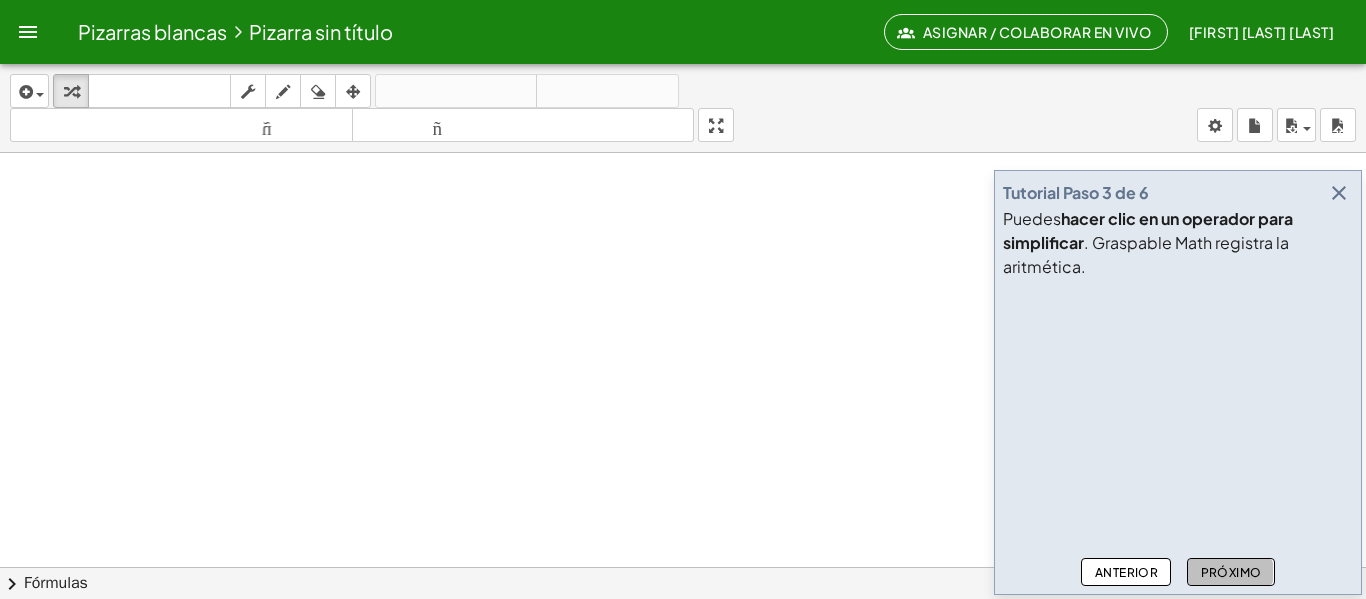 click on "Próximo" at bounding box center (1231, 572) 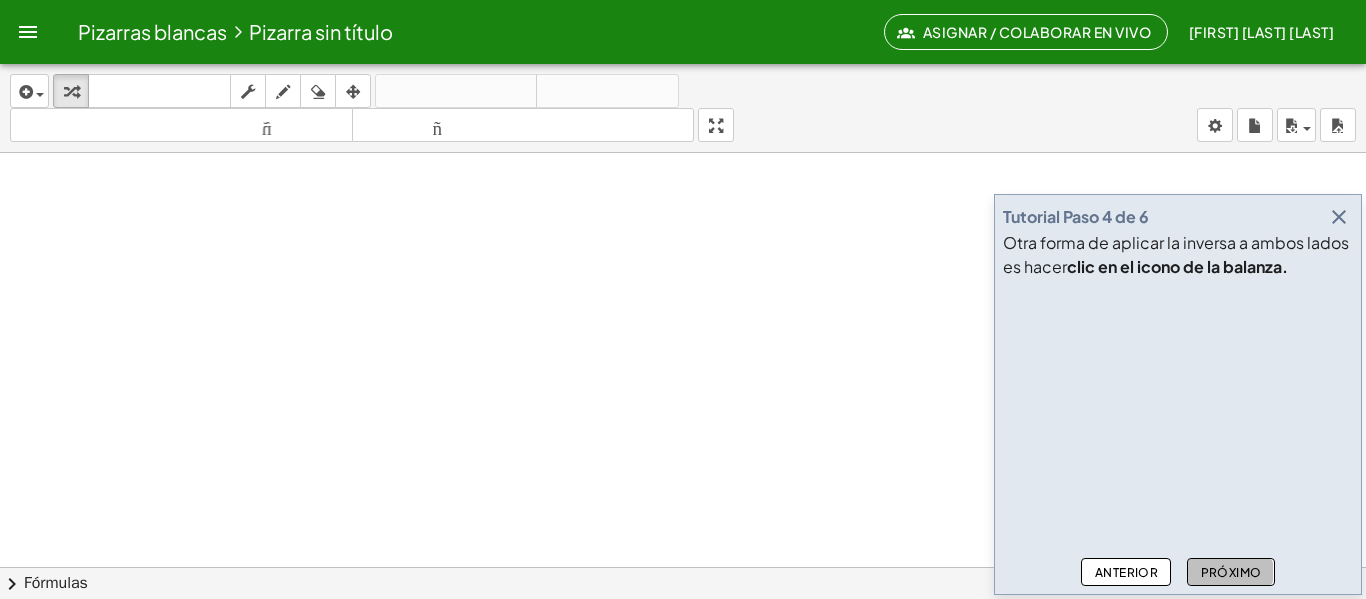 click on "Próximo" at bounding box center [1231, 572] 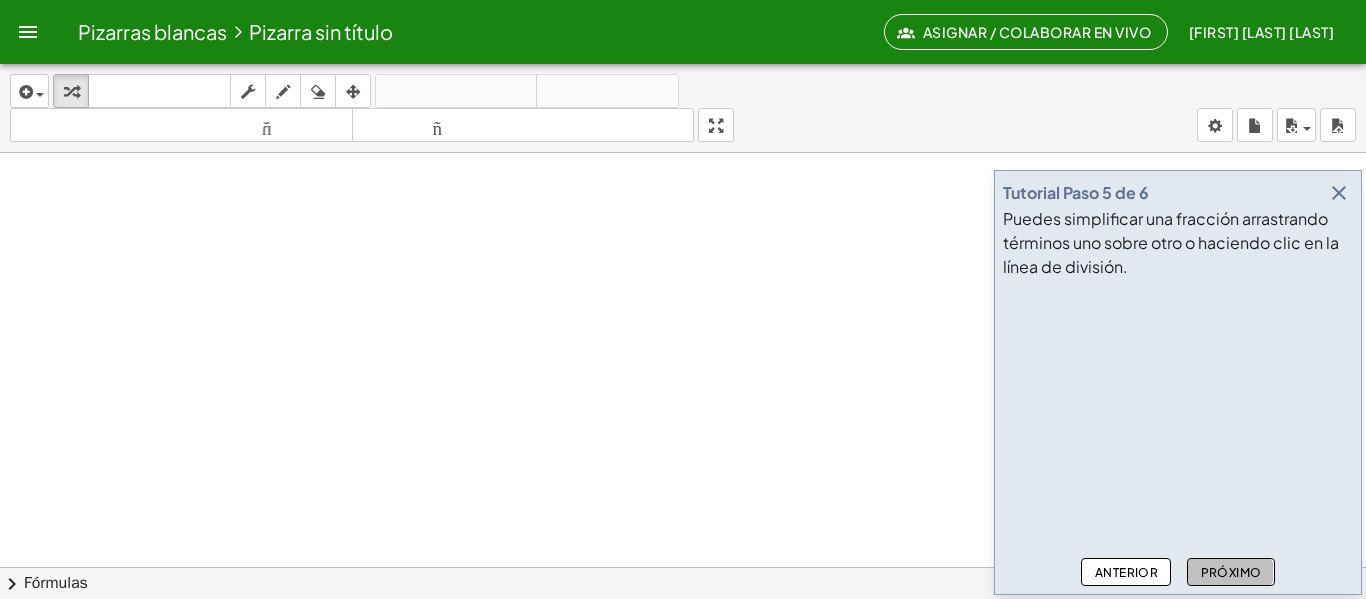 click on "Próximo" at bounding box center (1231, 572) 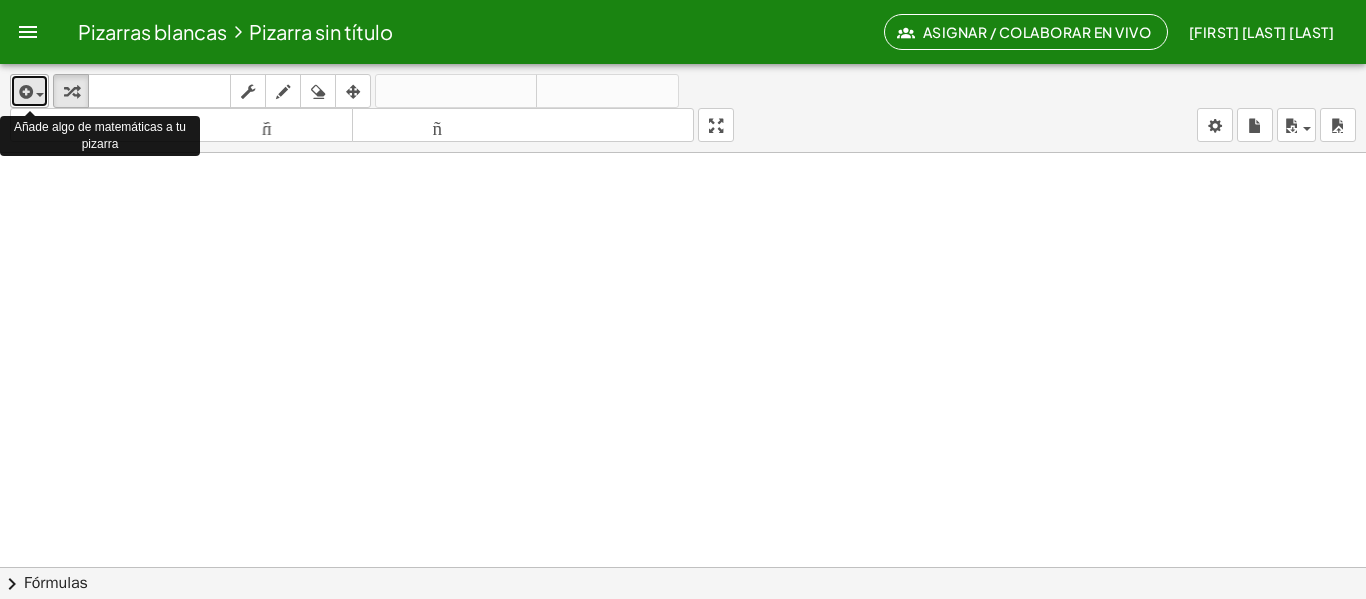 click at bounding box center [40, 95] 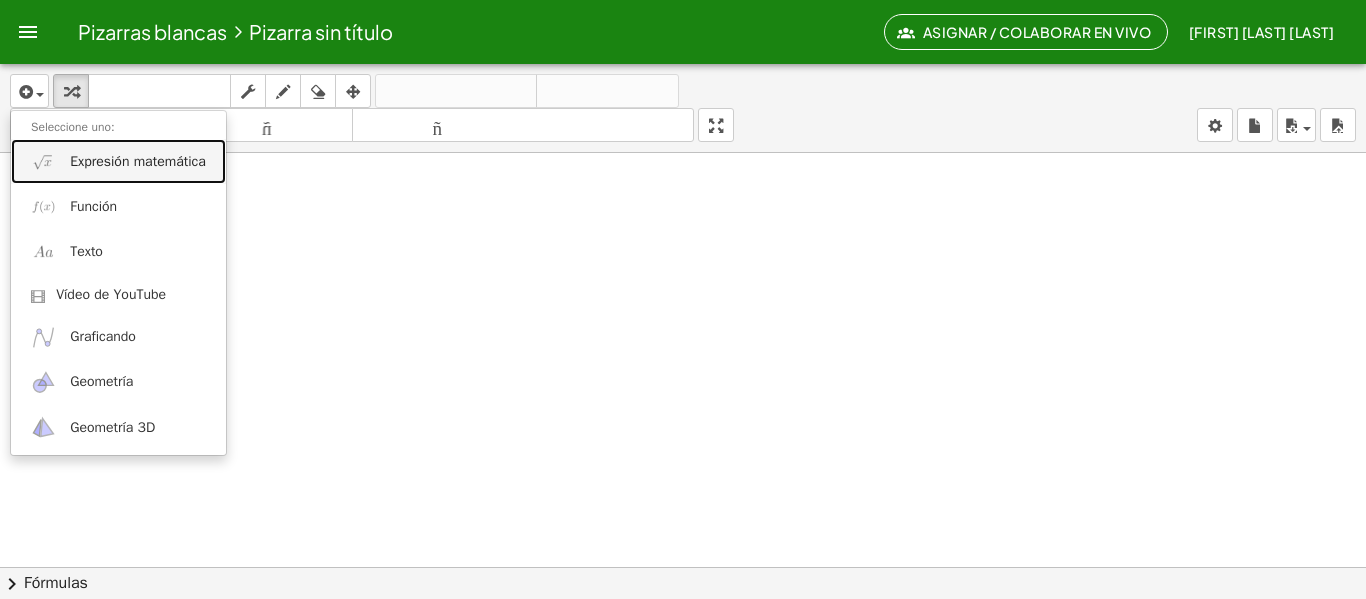 click on "Expresión matemática" at bounding box center (138, 161) 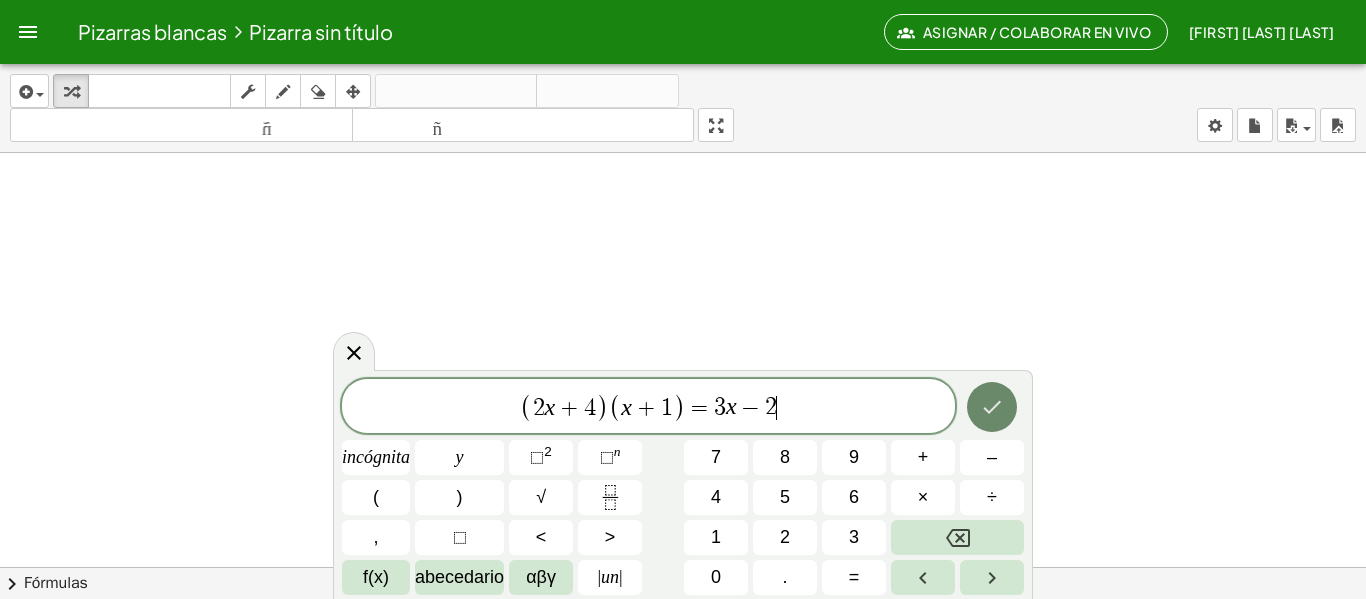 click 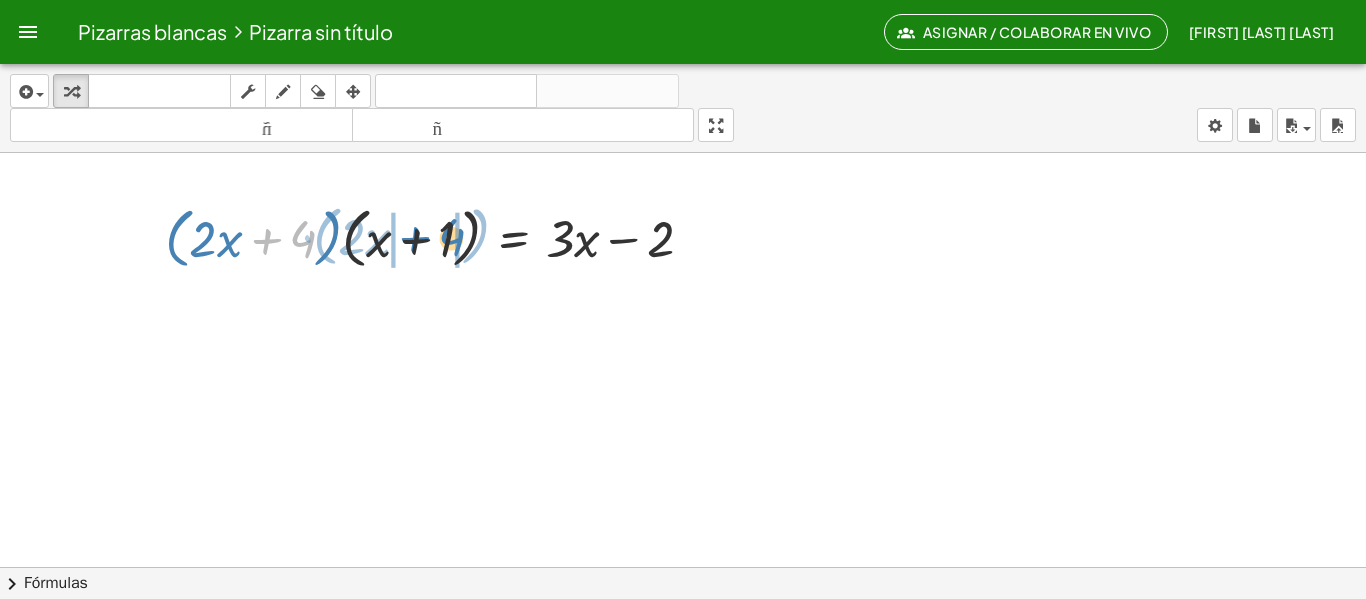 drag, startPoint x: 280, startPoint y: 243, endPoint x: 429, endPoint y: 241, distance: 149.01343 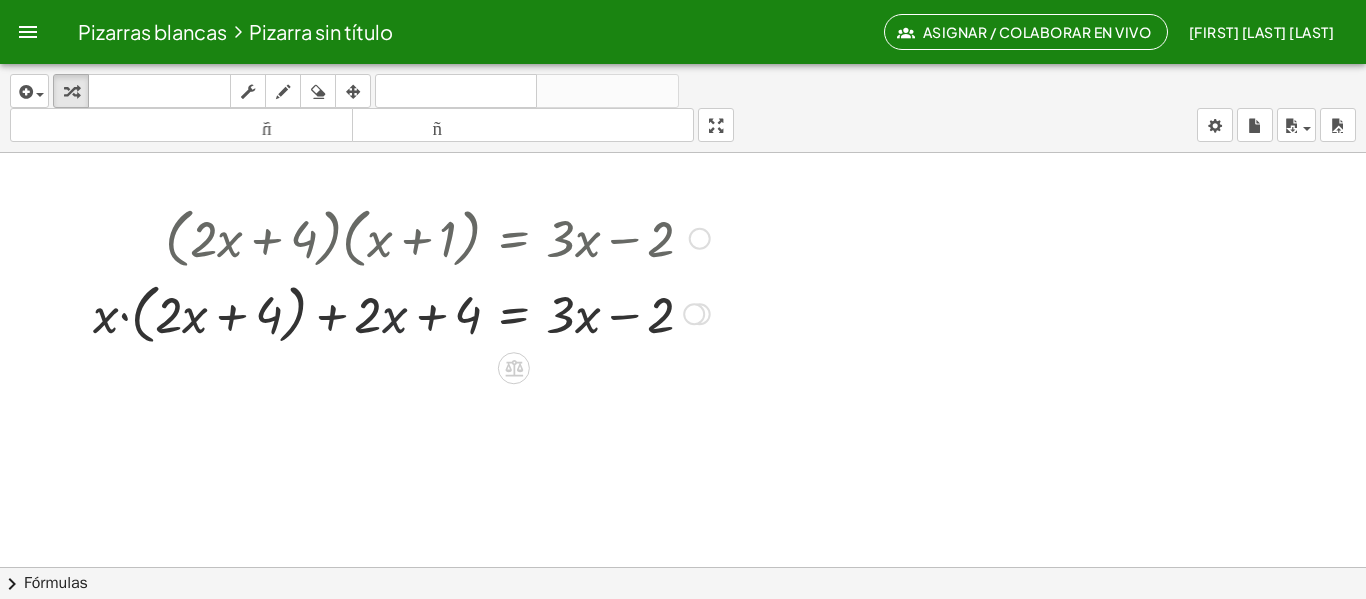 click at bounding box center (401, 313) 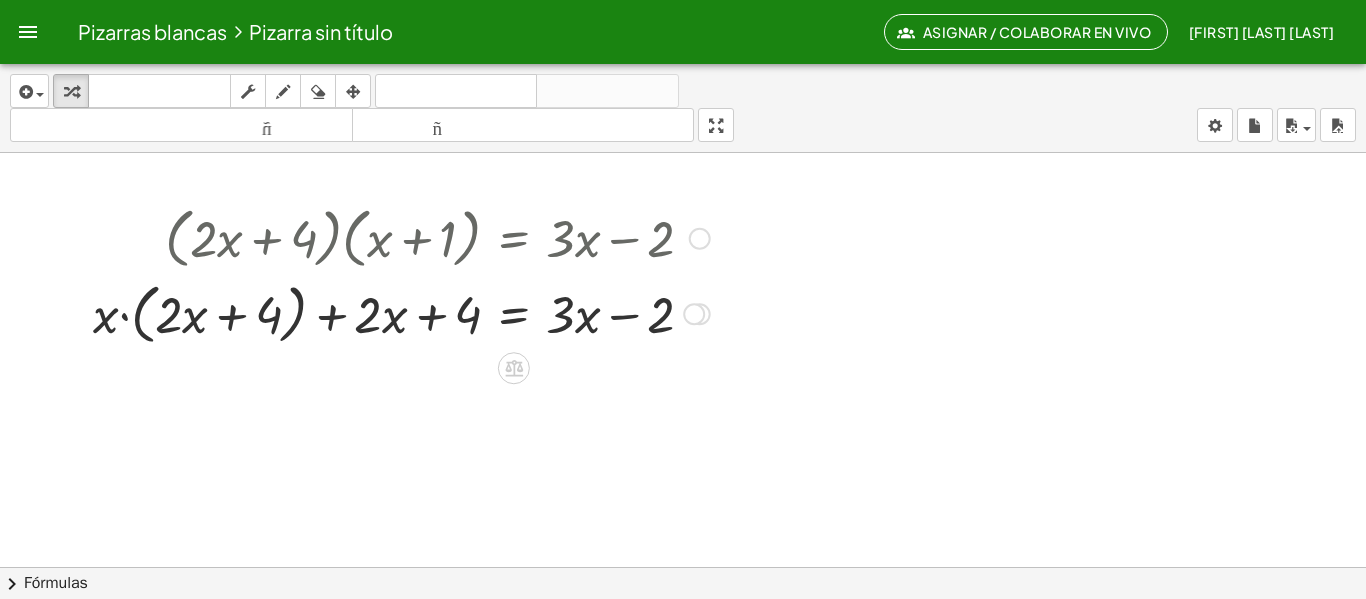click at bounding box center (694, 314) 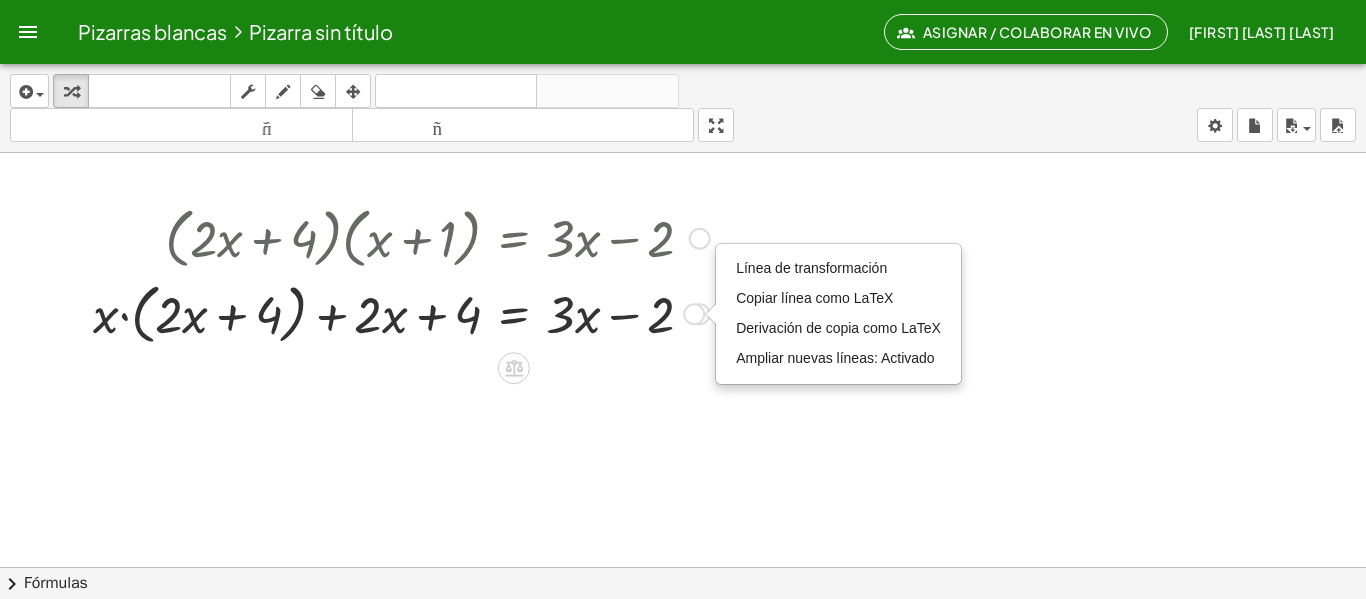 click at bounding box center [401, 313] 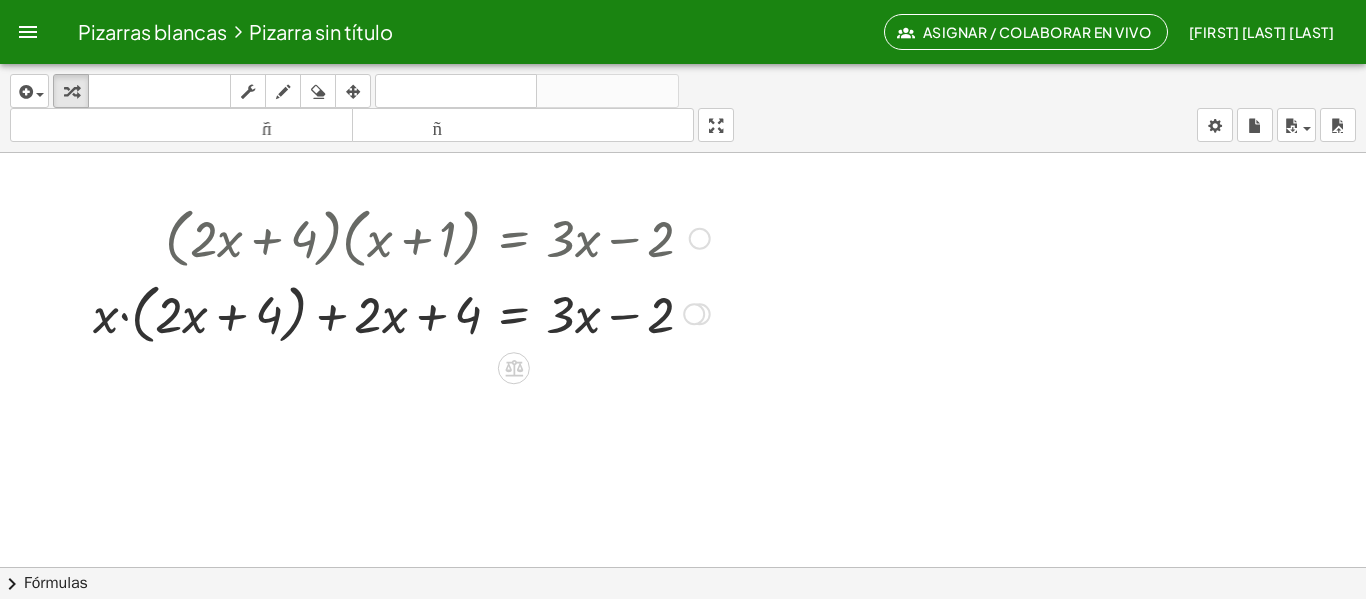 click at bounding box center [401, 237] 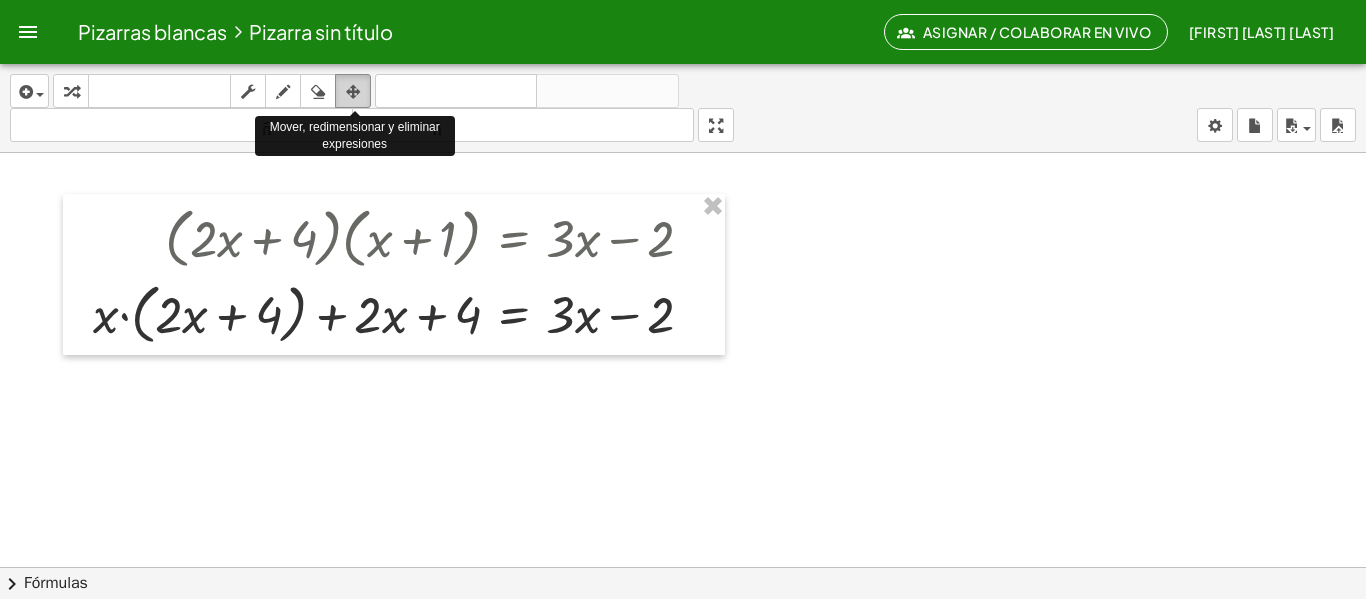 click at bounding box center (353, 92) 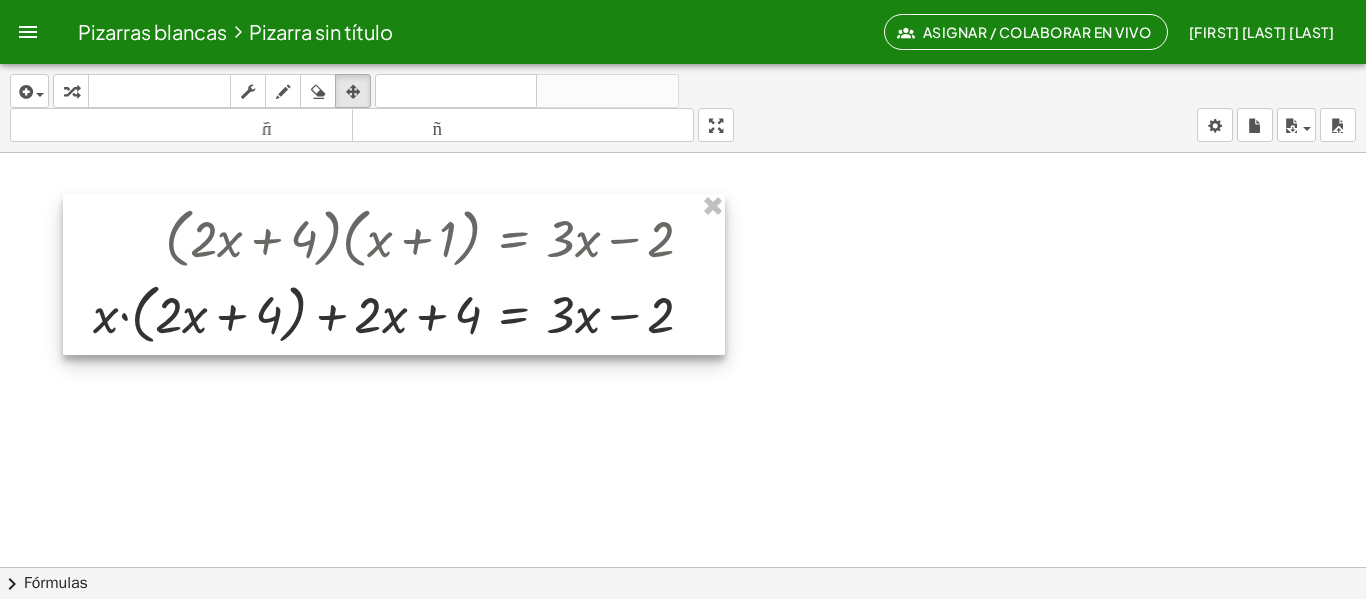click at bounding box center (394, 274) 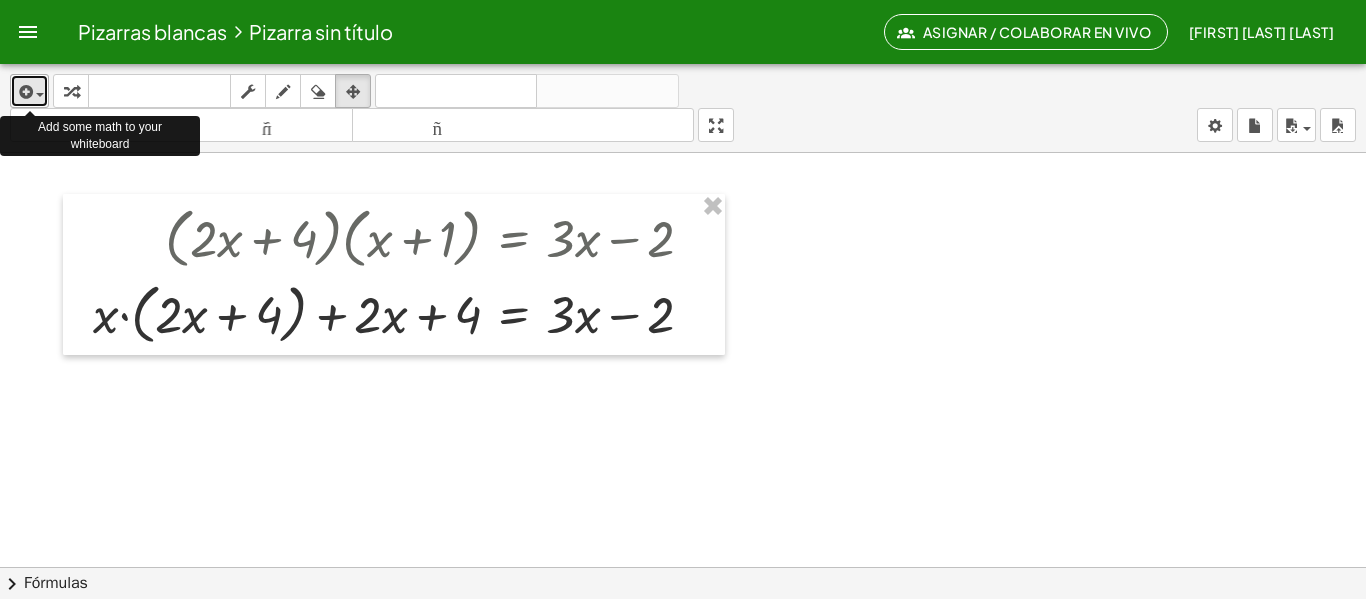 click at bounding box center [40, 95] 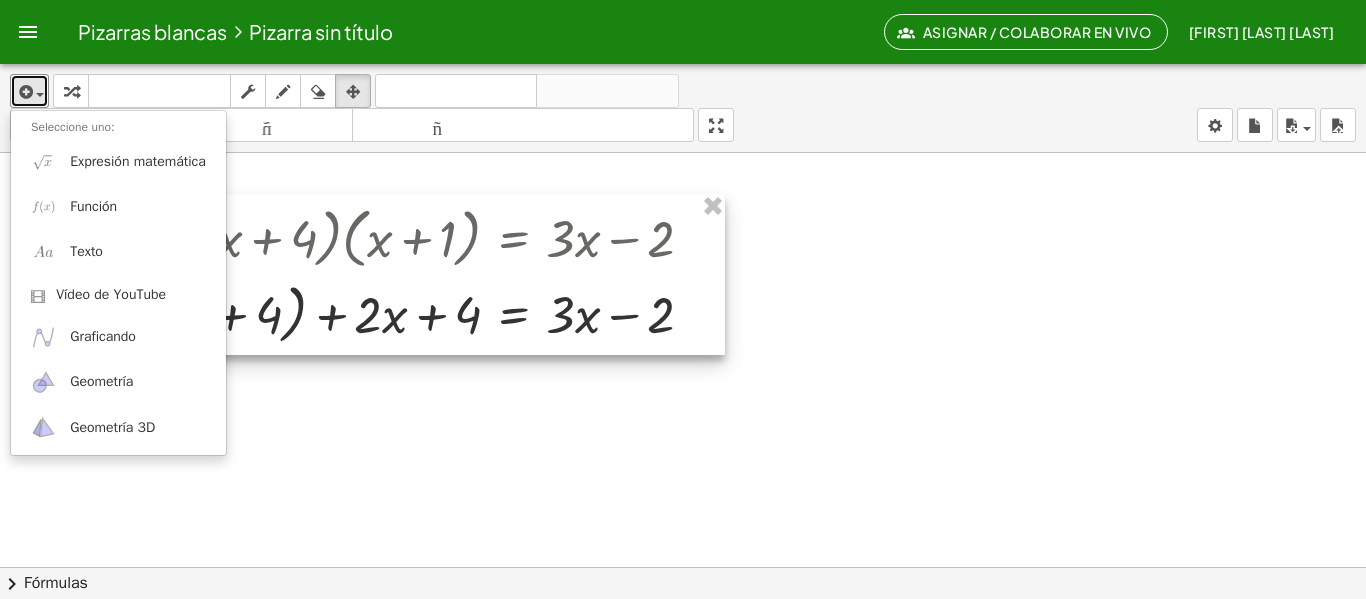 click at bounding box center [394, 274] 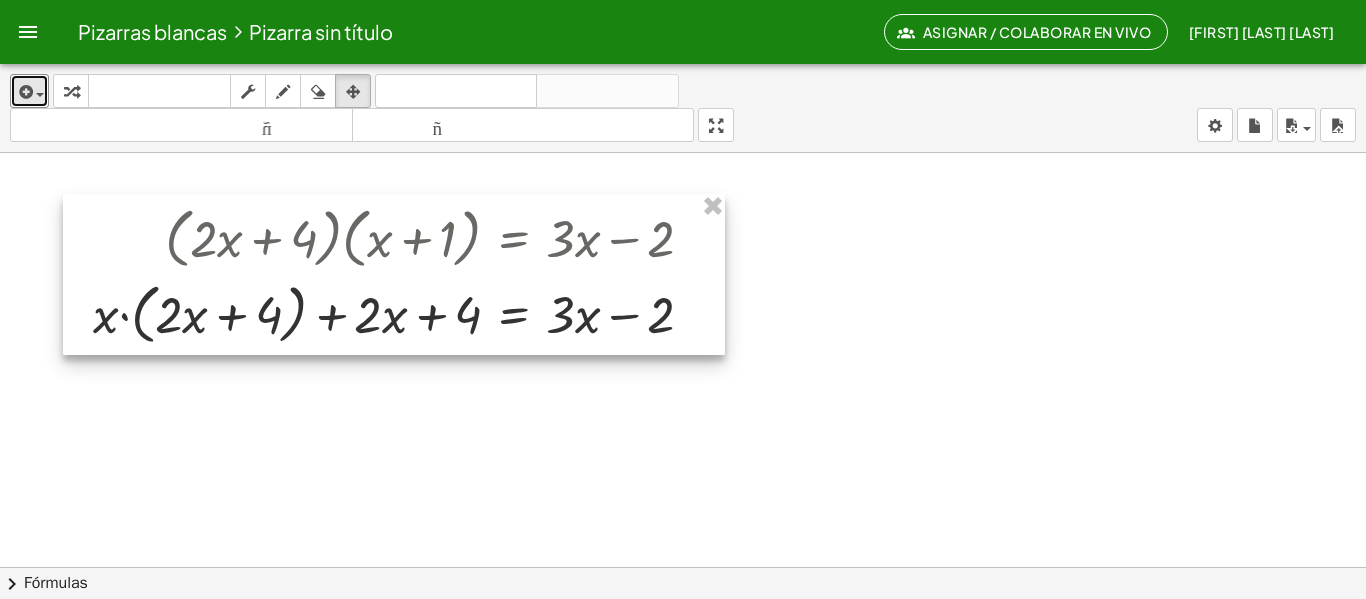 click at bounding box center [394, 274] 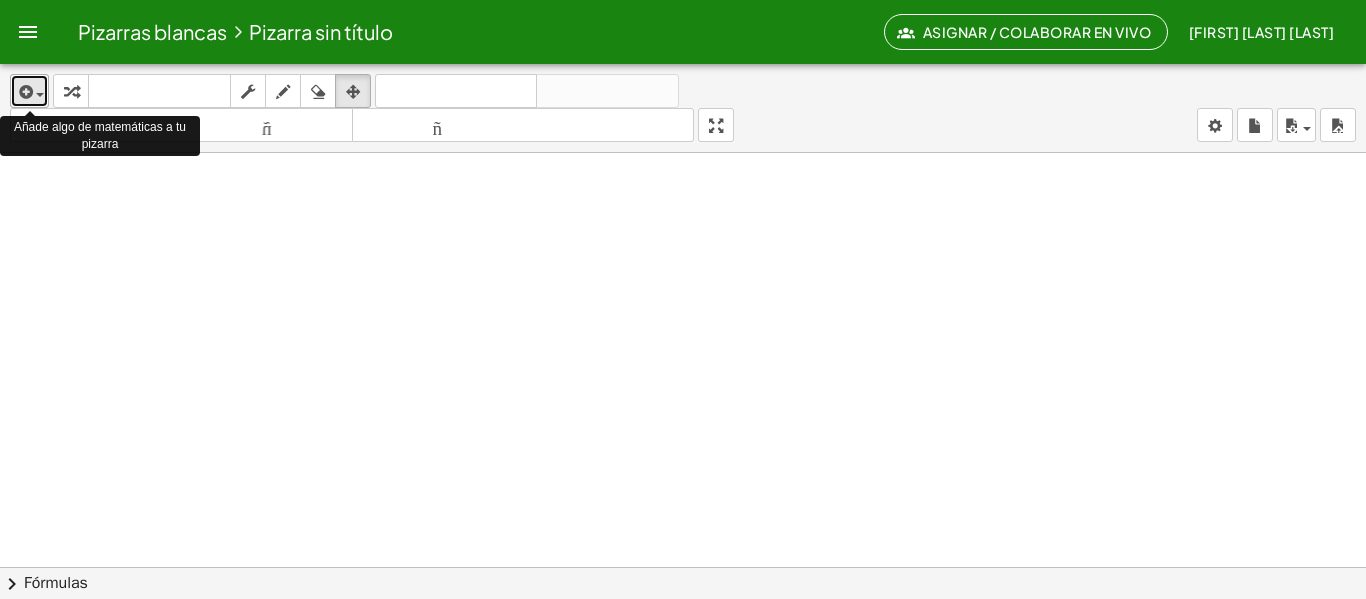 click at bounding box center [29, 91] 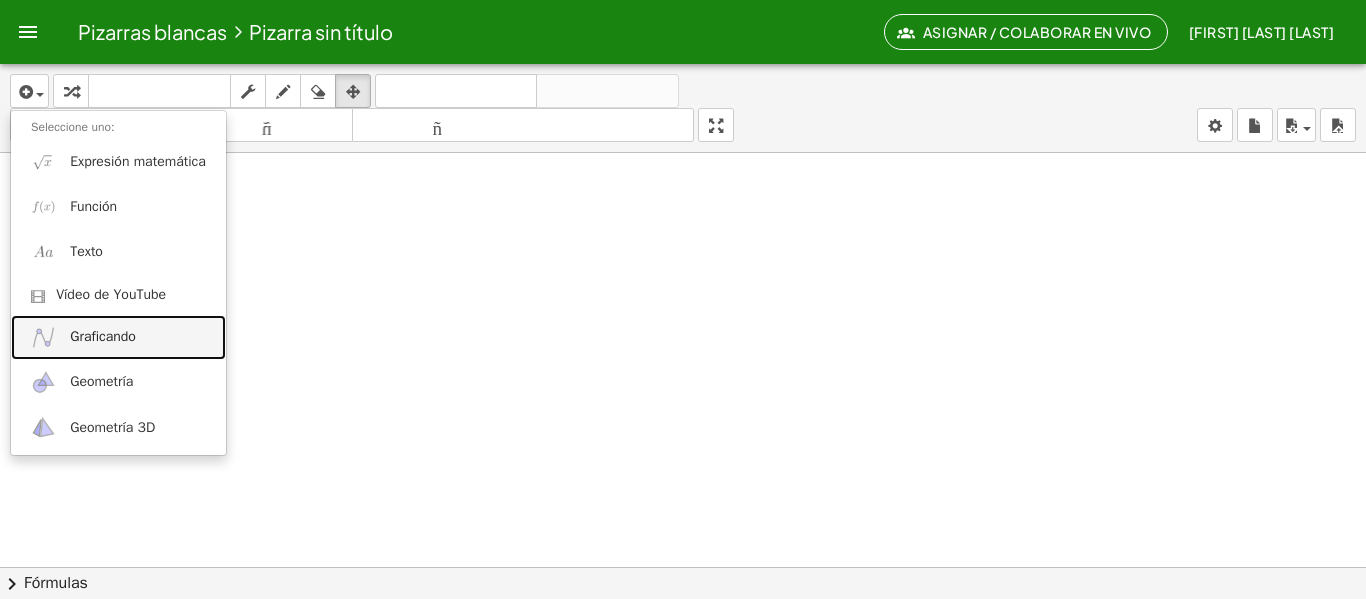 click on "Graficando" at bounding box center (103, 336) 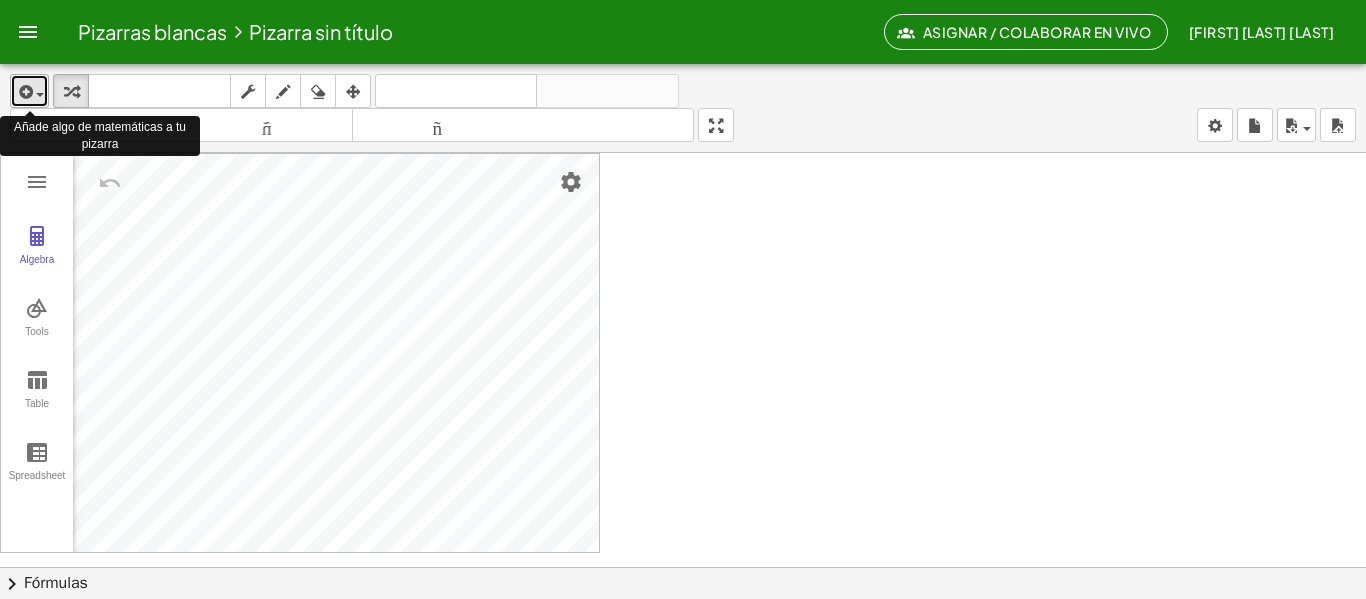 click at bounding box center (29, 91) 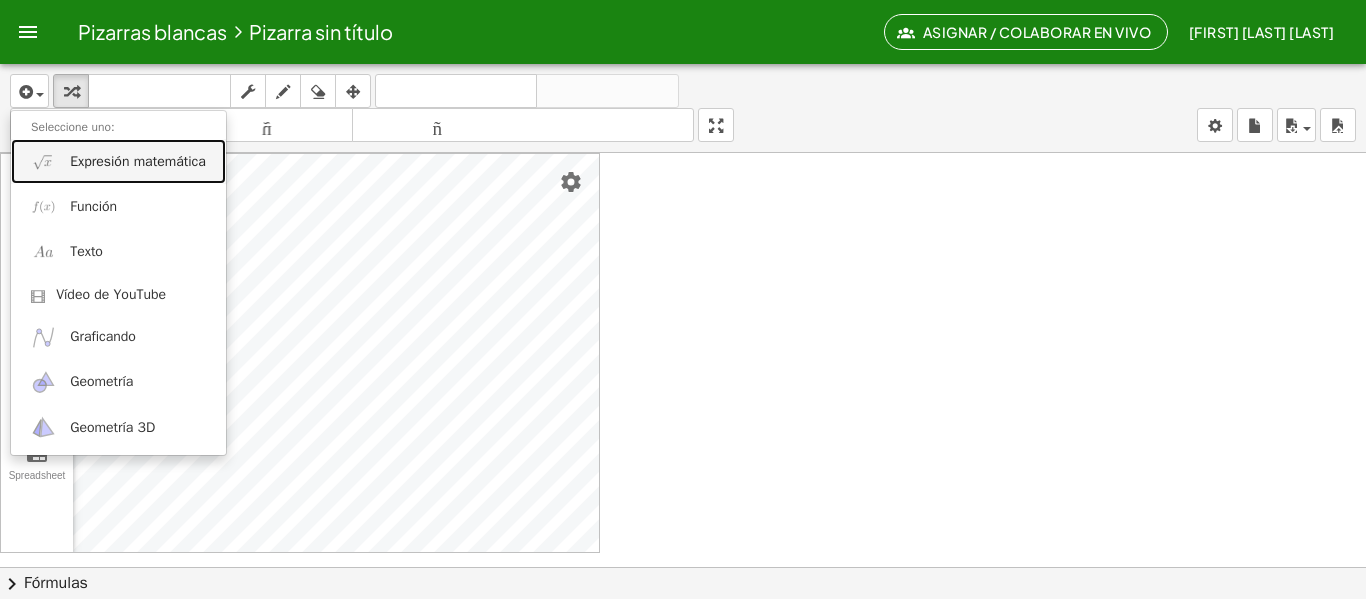 click on "Expresión matemática" at bounding box center (138, 161) 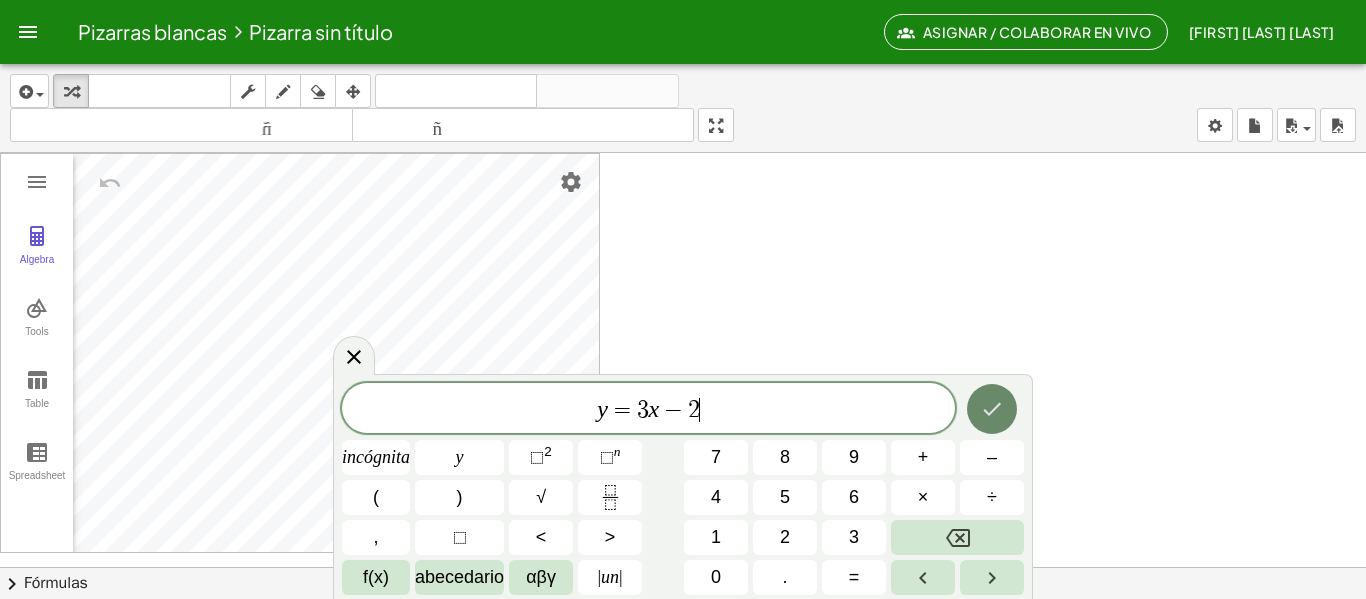 click 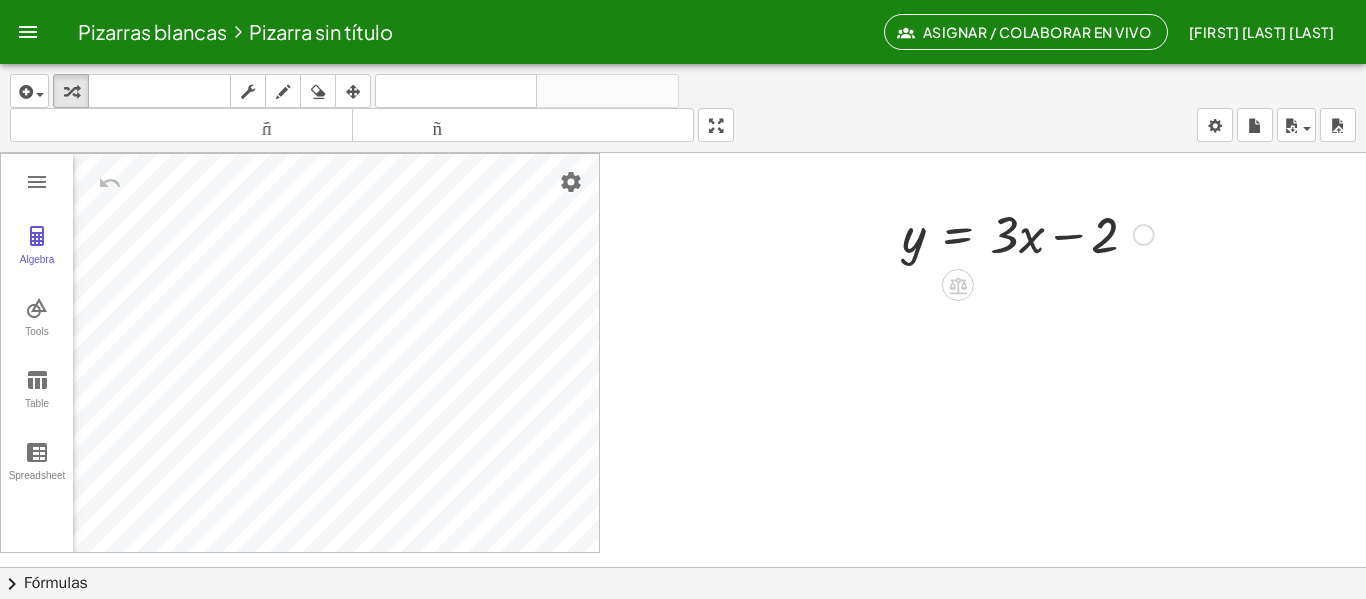 click at bounding box center (1028, 233) 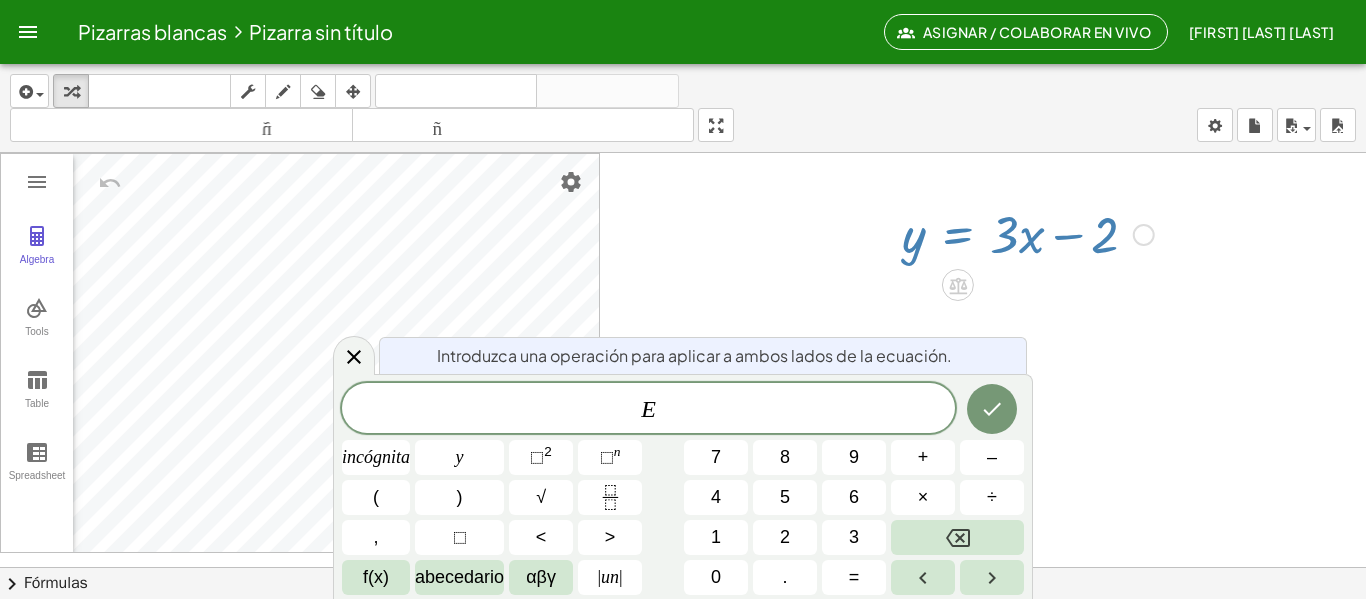 click at bounding box center (683, 645) 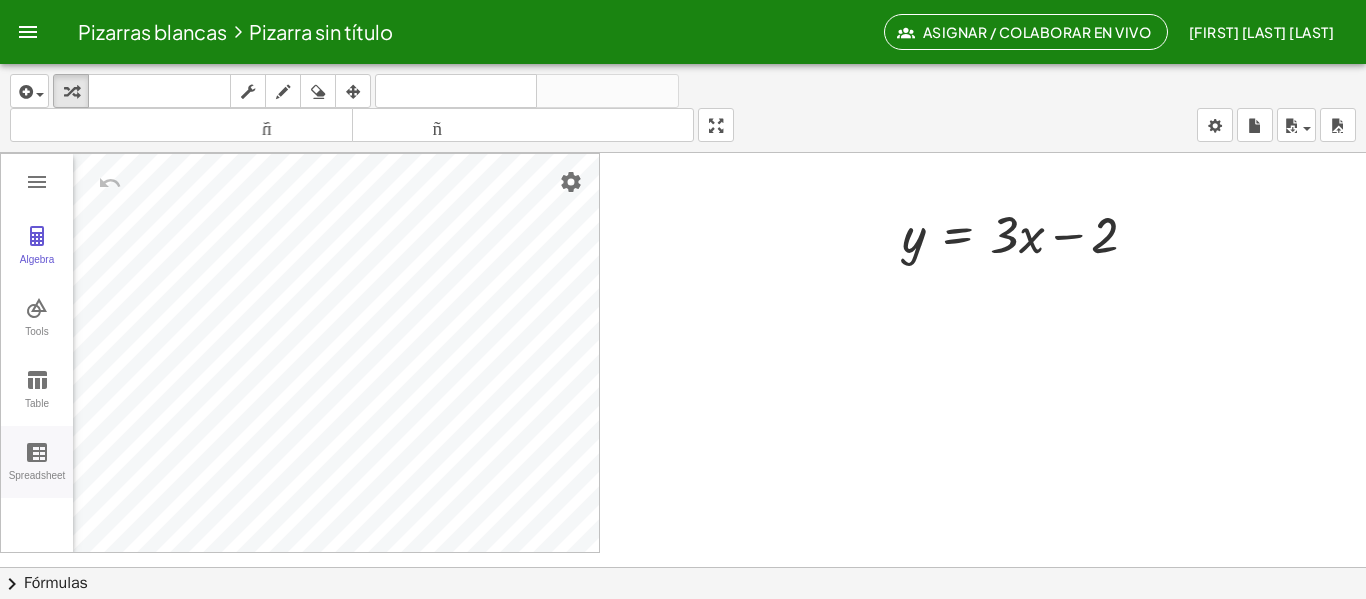 click at bounding box center (37, 452) 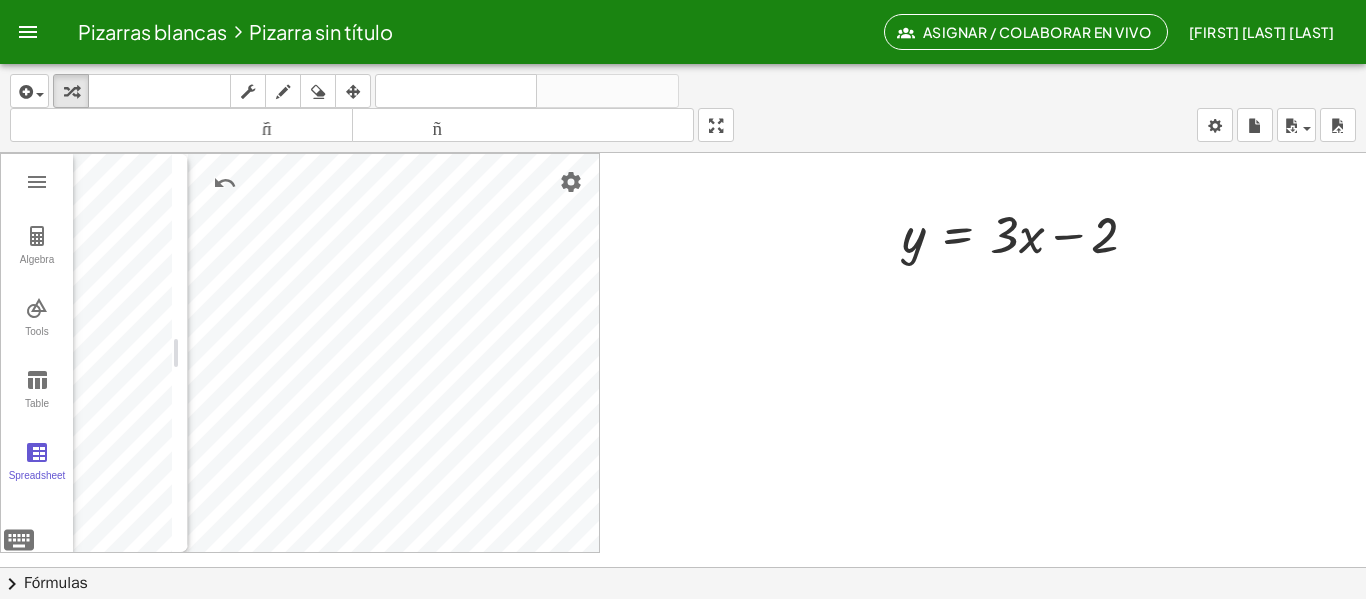 scroll, scrollTop: 0, scrollLeft: 90, axis: horizontal 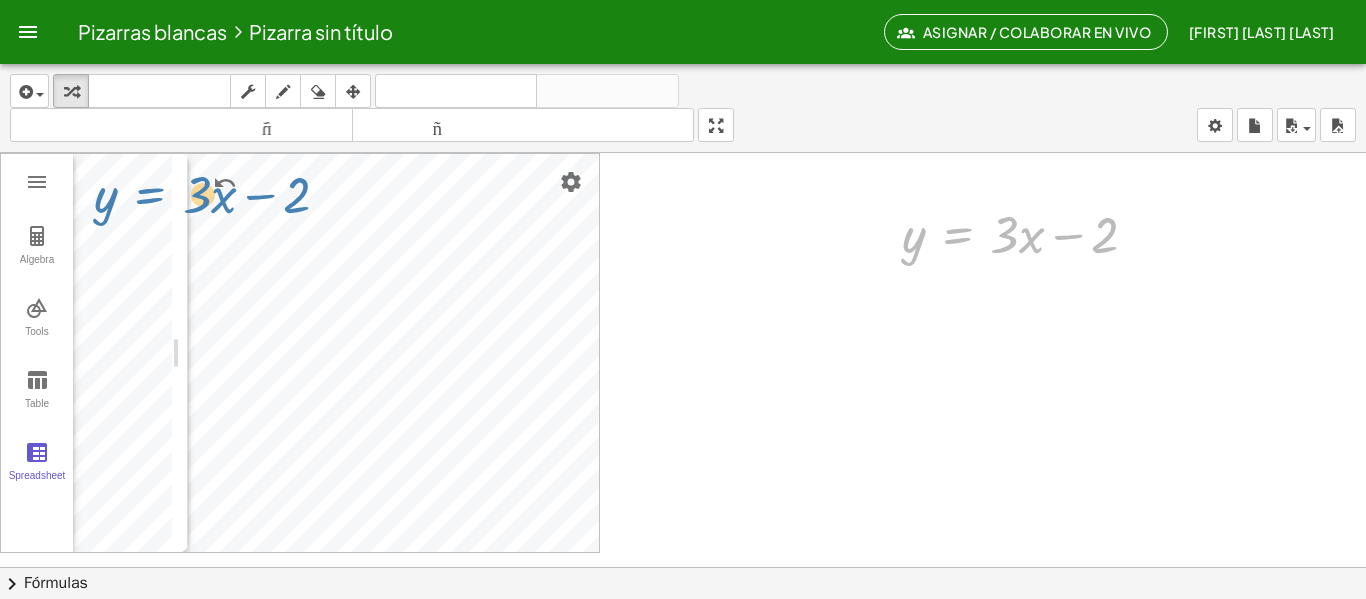 drag, startPoint x: 940, startPoint y: 243, endPoint x: 133, endPoint y: 203, distance: 807.9907 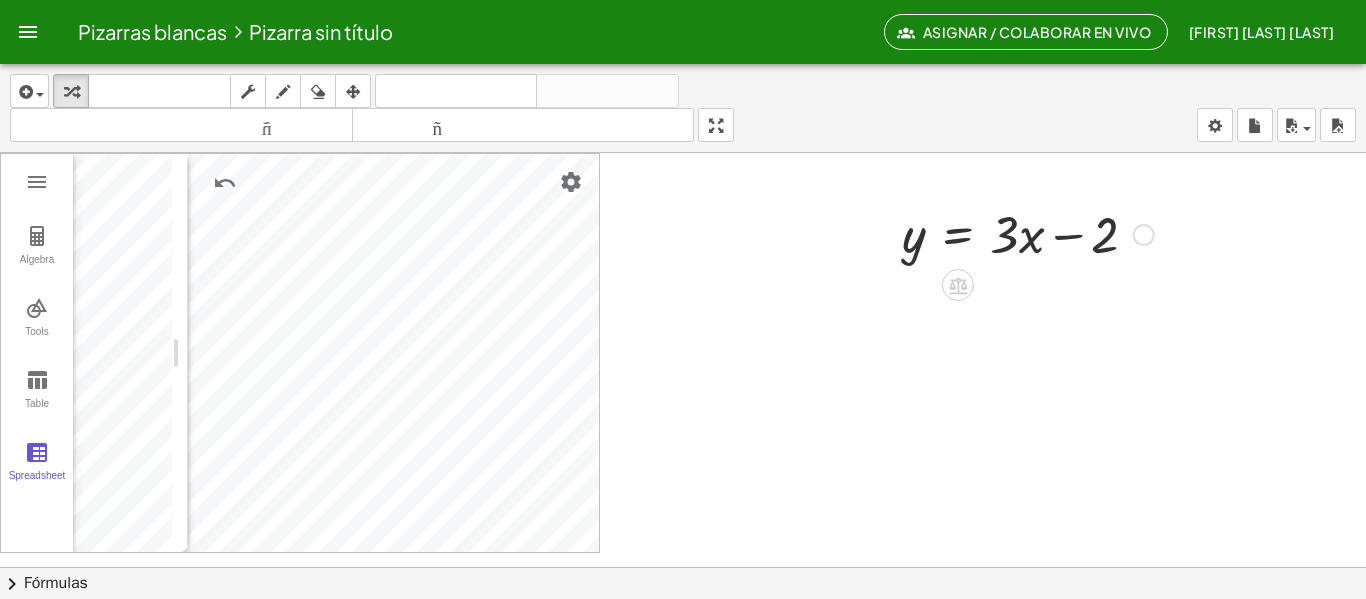 scroll, scrollTop: 0, scrollLeft: 90, axis: horizontal 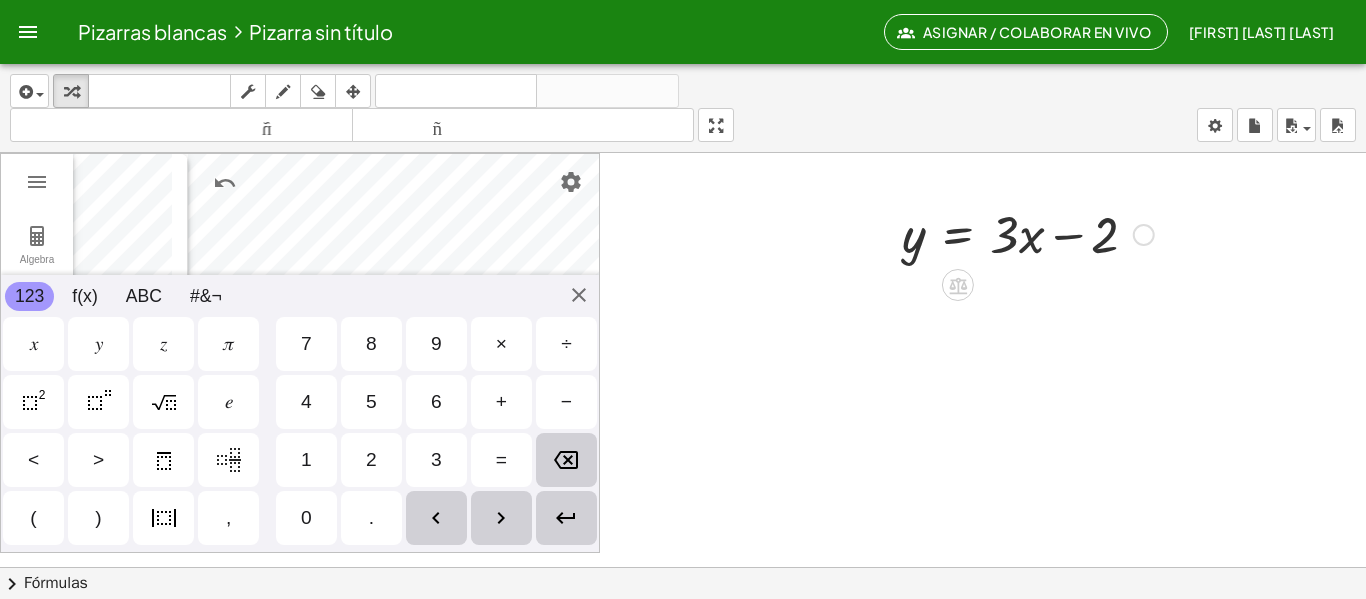 click at bounding box center (1569, 1972) 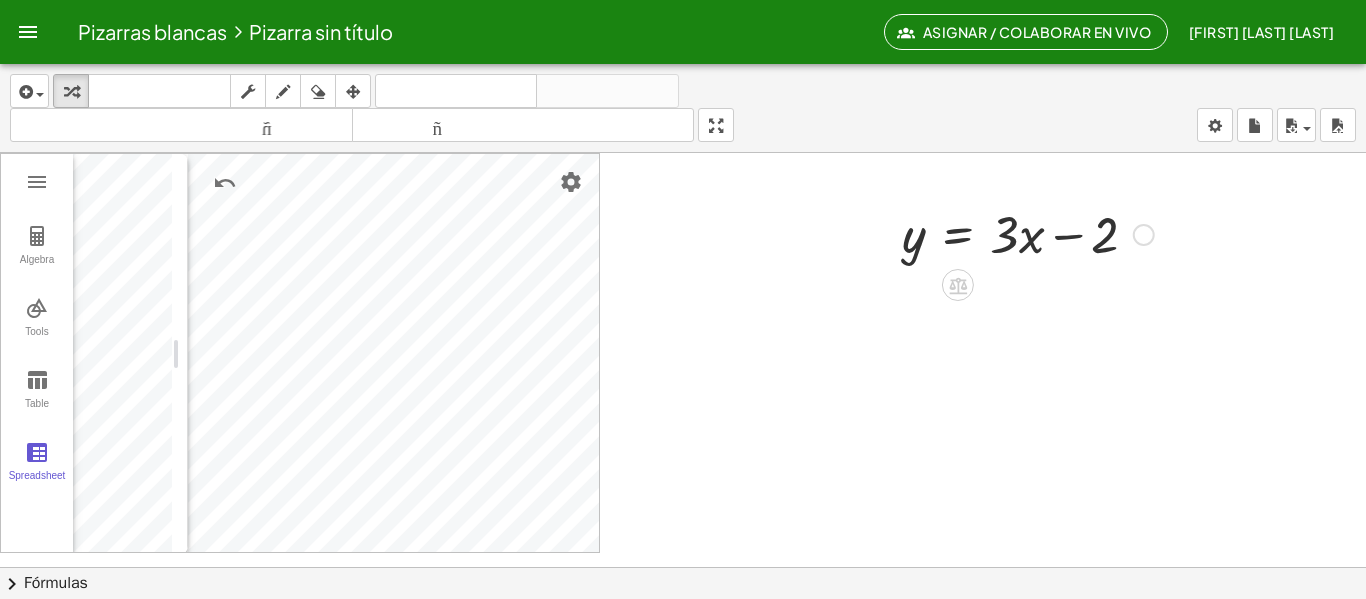 scroll, scrollTop: 0, scrollLeft: 74, axis: horizontal 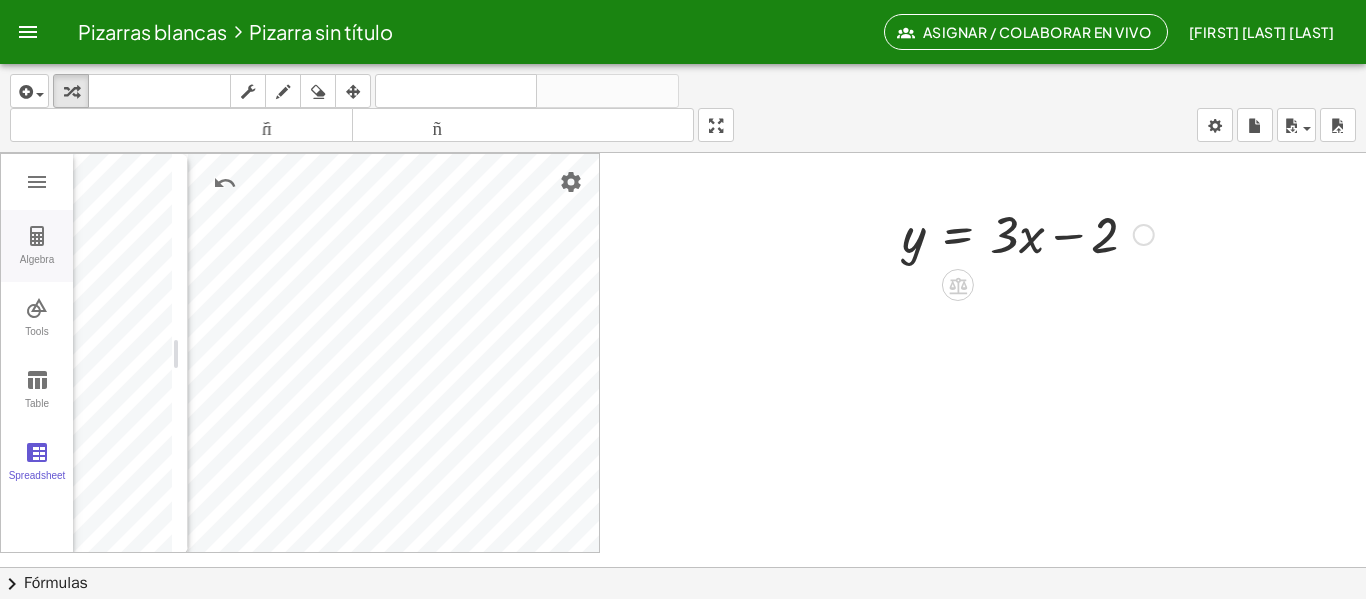 click on "Algebra" at bounding box center (37, 268) 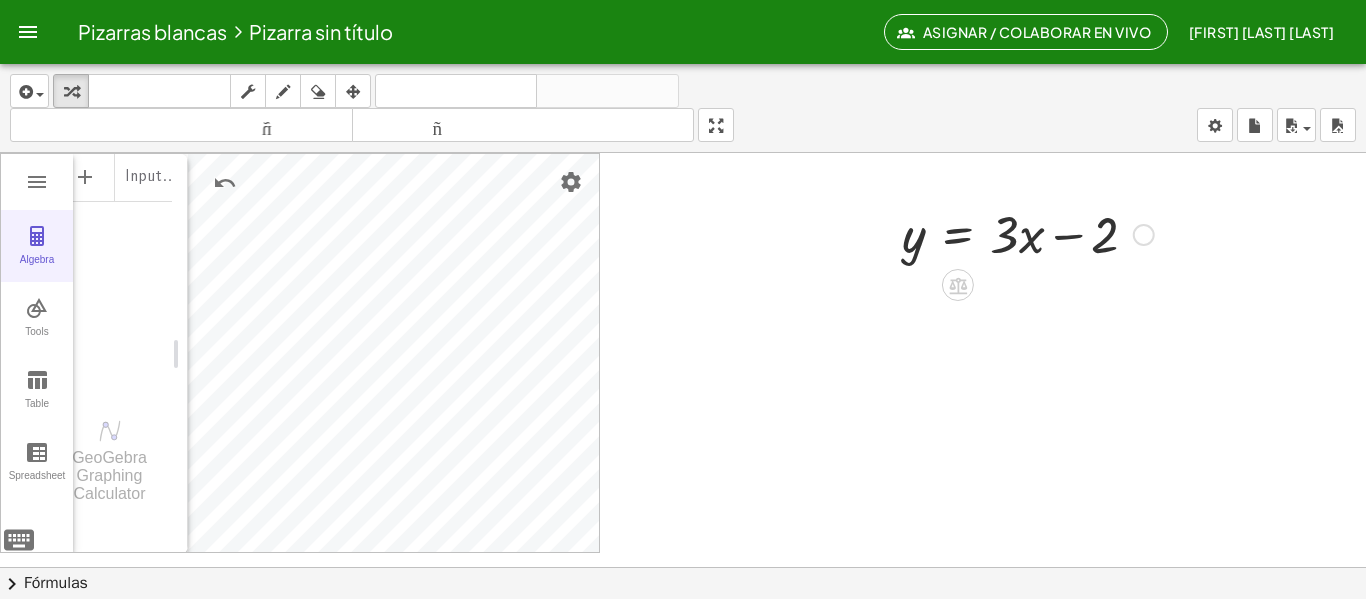 click on "Algebra" at bounding box center (37, 268) 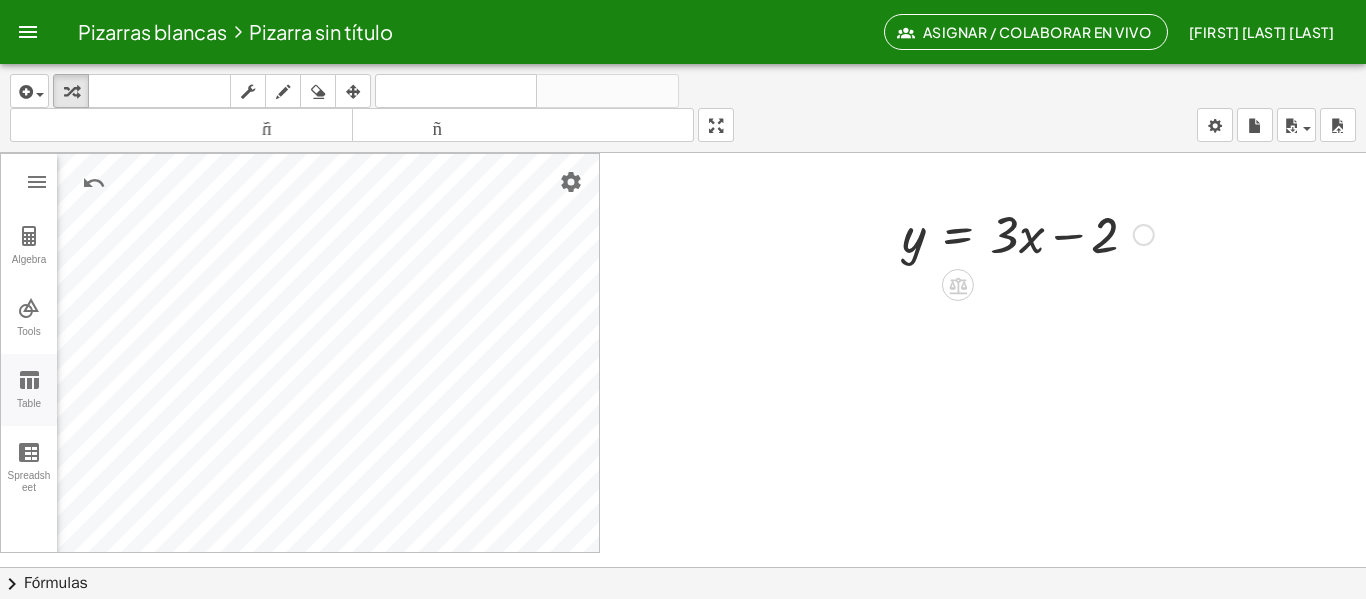 click on "Table" at bounding box center (29, 412) 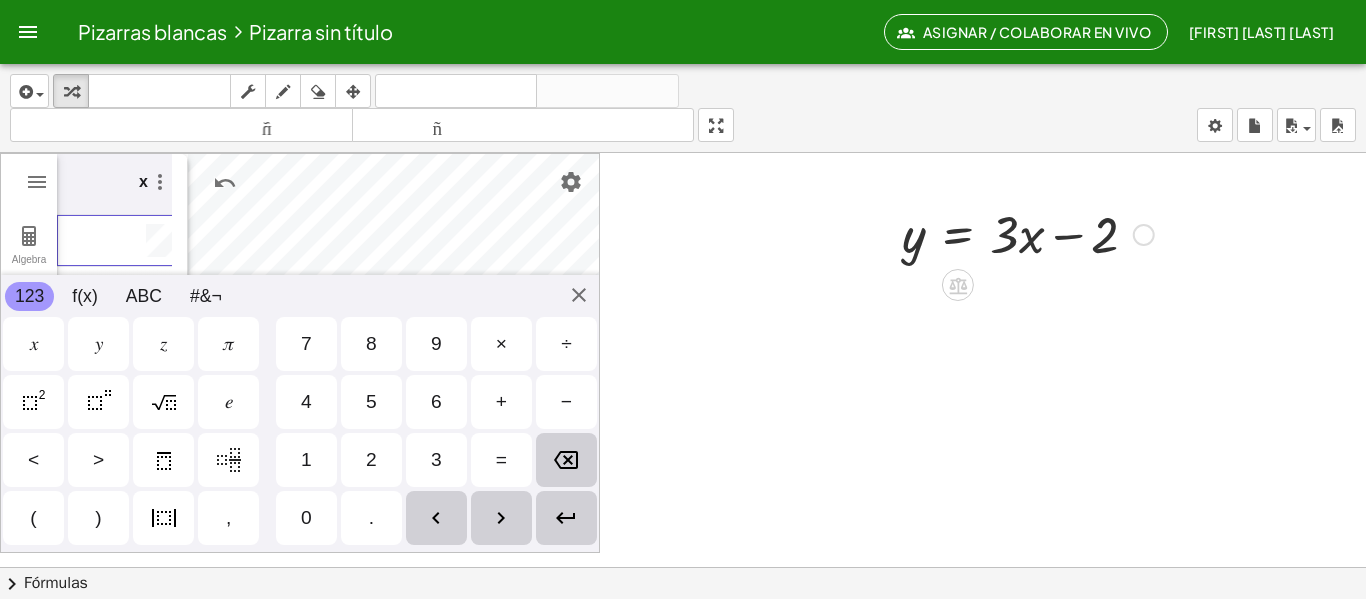 scroll, scrollTop: 0, scrollLeft: 5, axis: horizontal 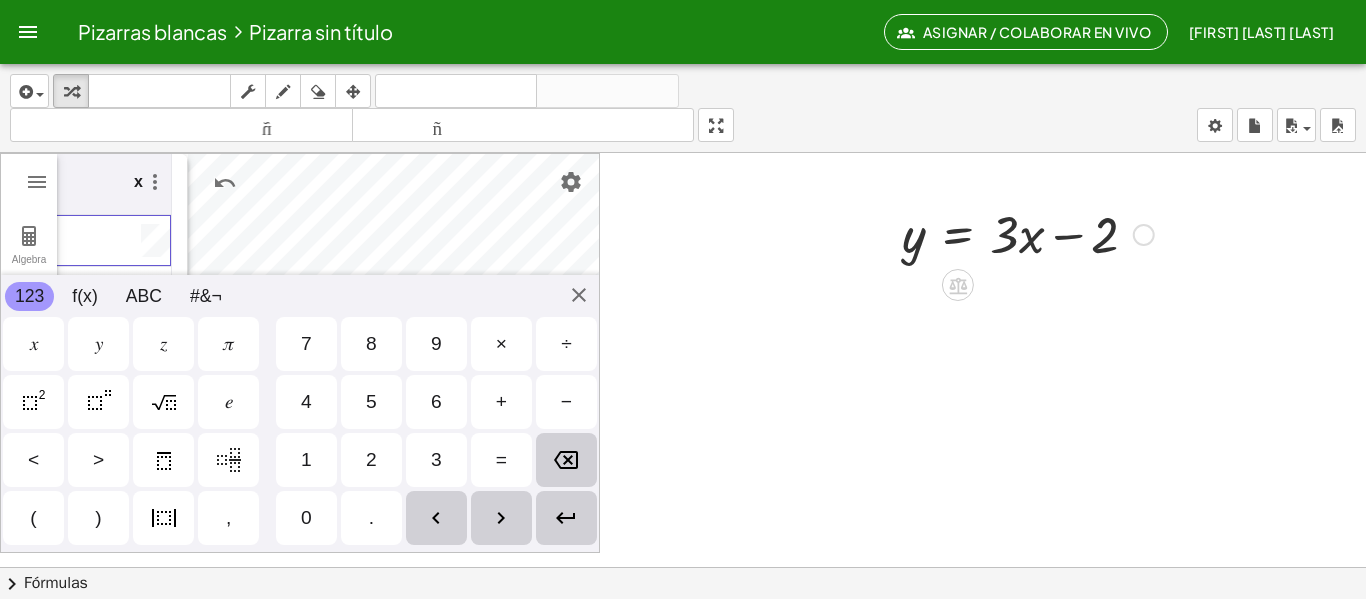 click at bounding box center [112, 241] 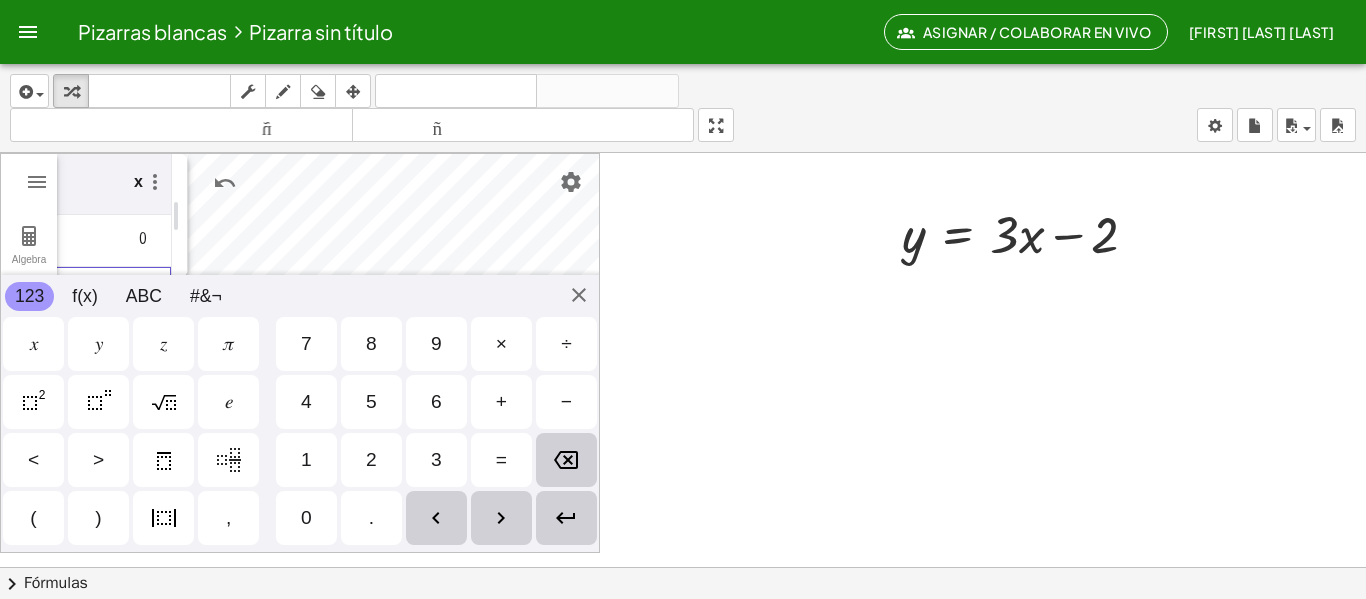 scroll, scrollTop: 46, scrollLeft: 0, axis: vertical 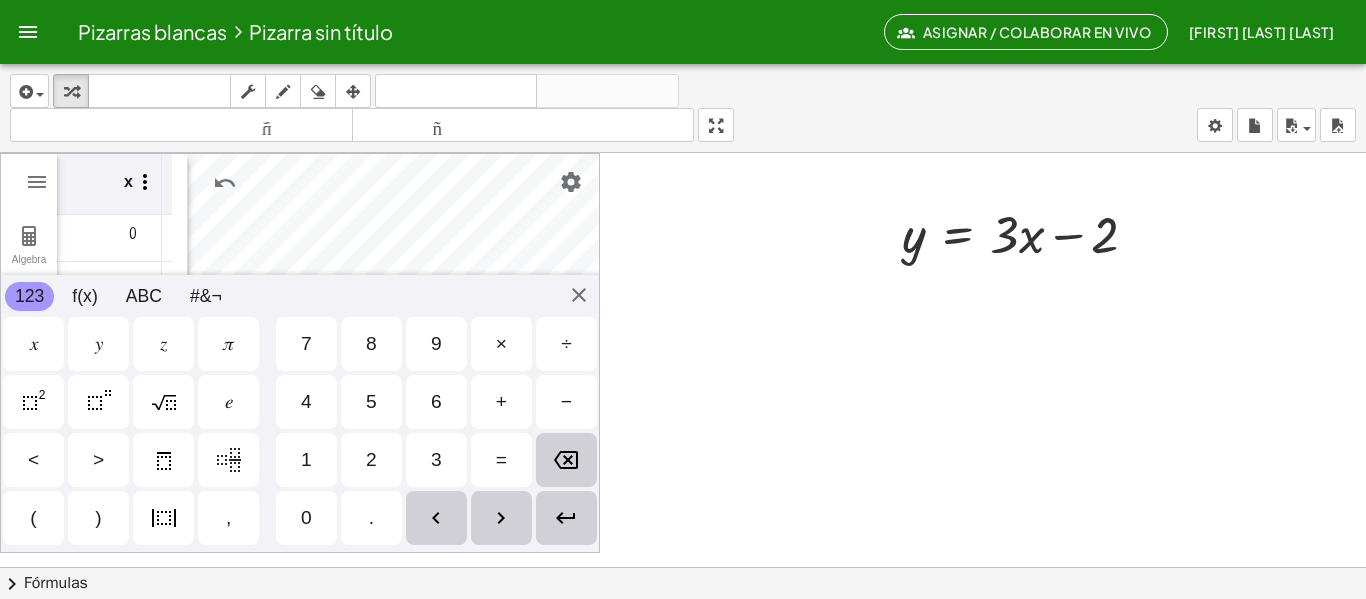 click at bounding box center (145, 182) 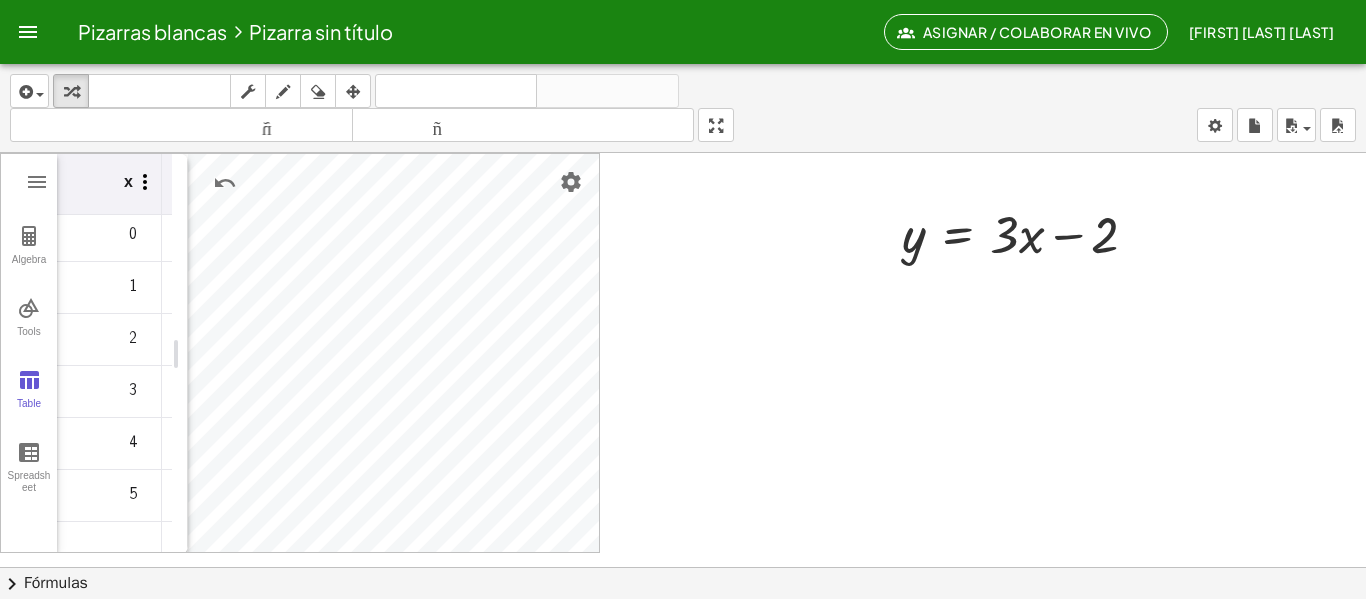 click at bounding box center (145, 182) 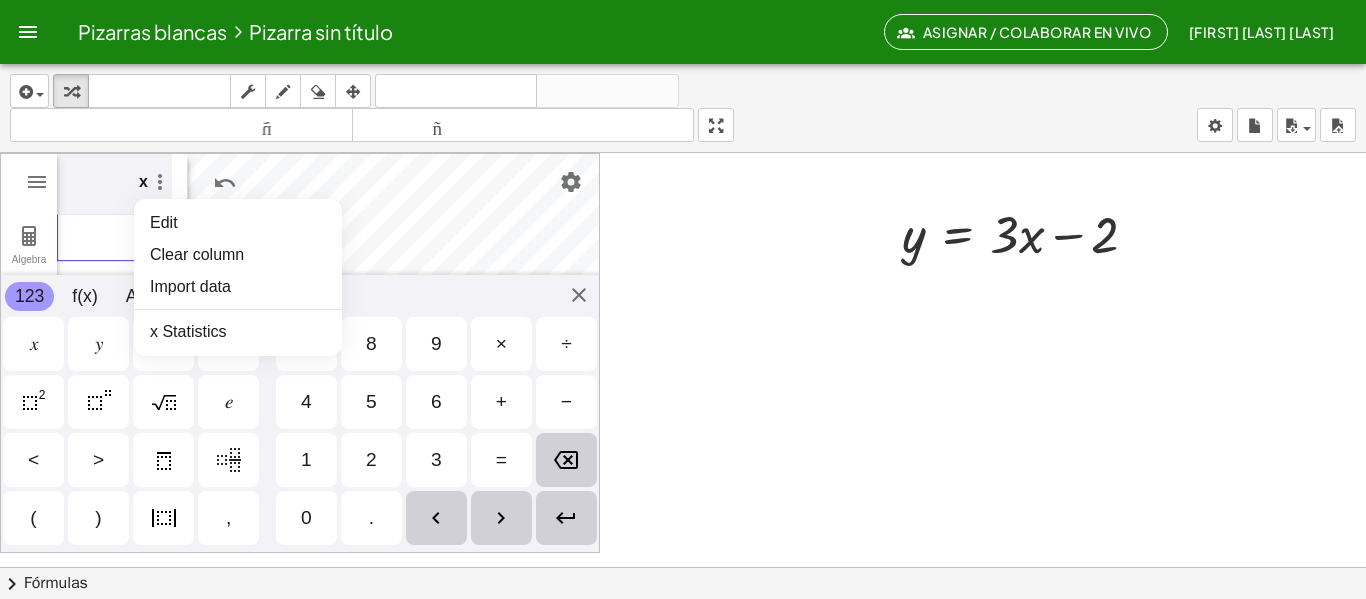 click on "0" at bounding box center [117, 236] 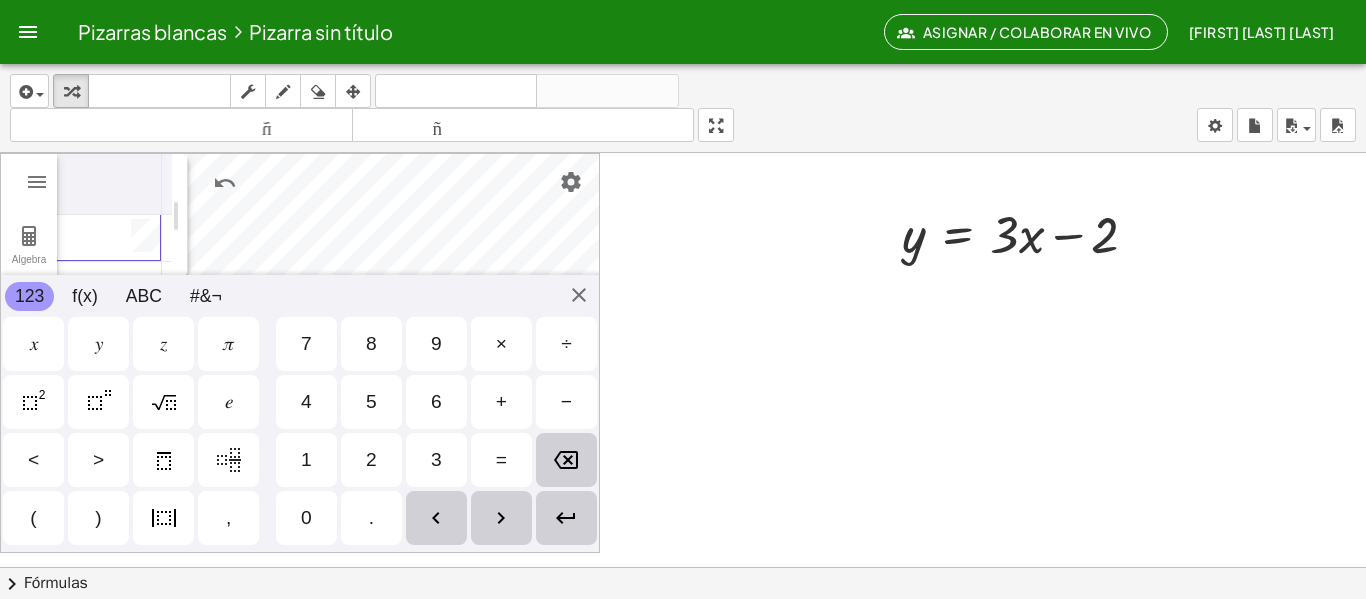 click at bounding box center [102, 184] 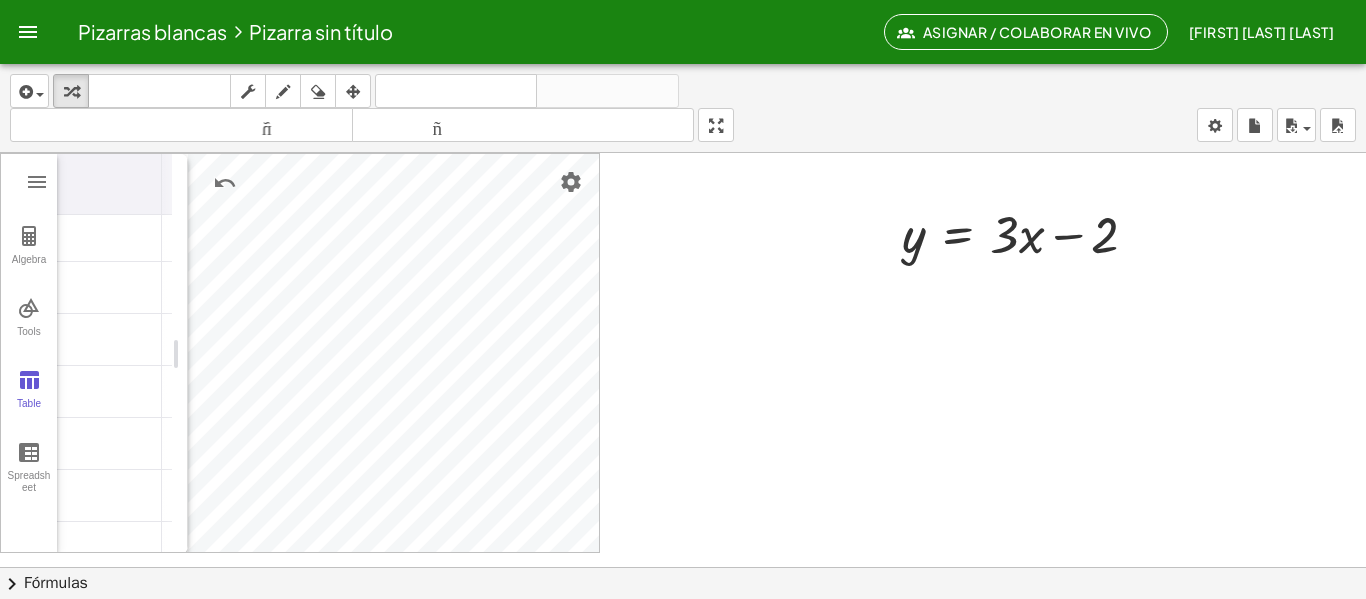 click at bounding box center (102, 184) 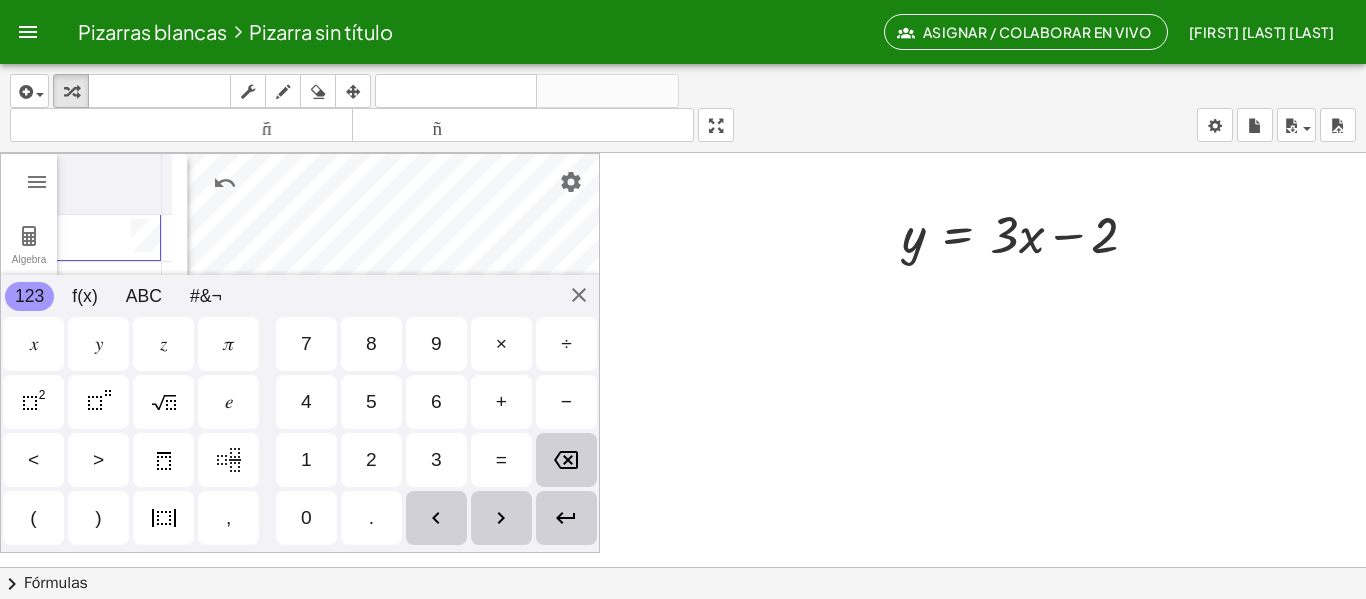 click at bounding box center (102, 236) 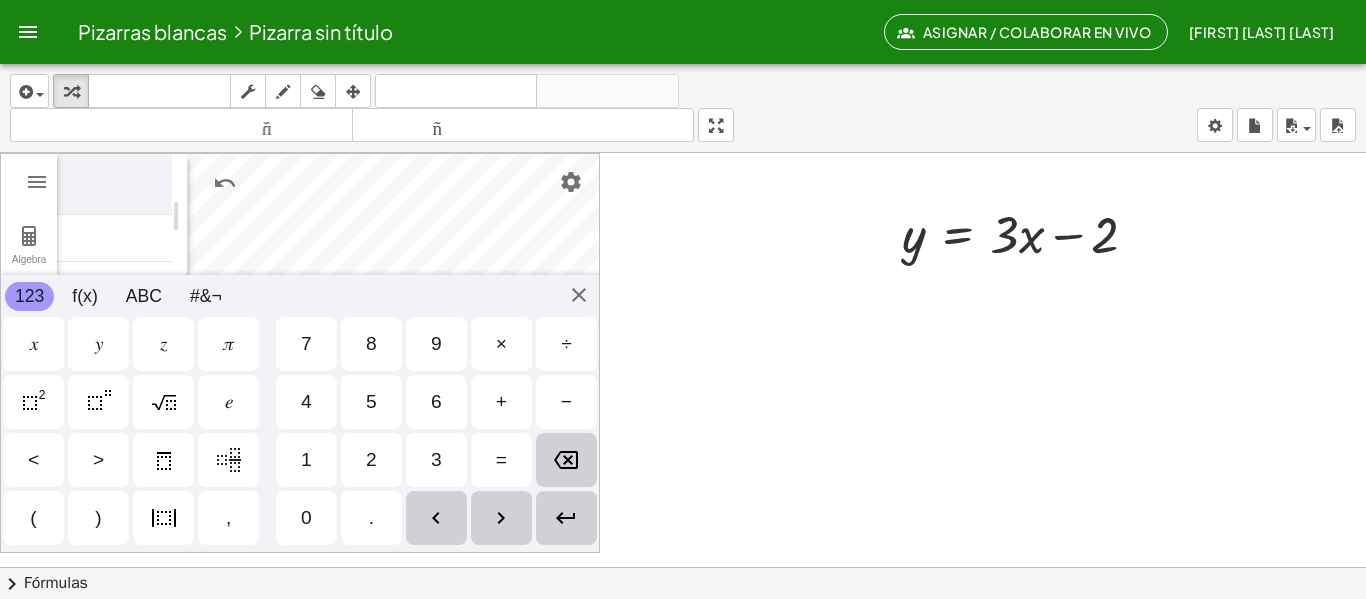 scroll, scrollTop: 5, scrollLeft: 0, axis: vertical 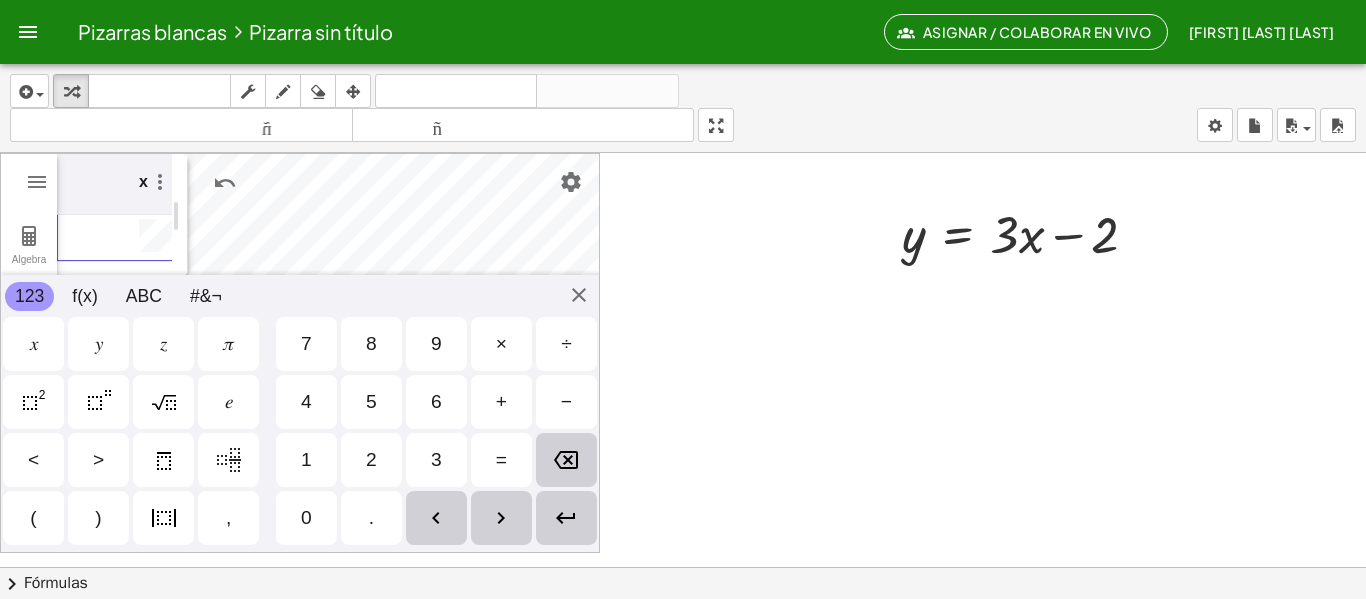 click on "x" at bounding box center (117, 184) 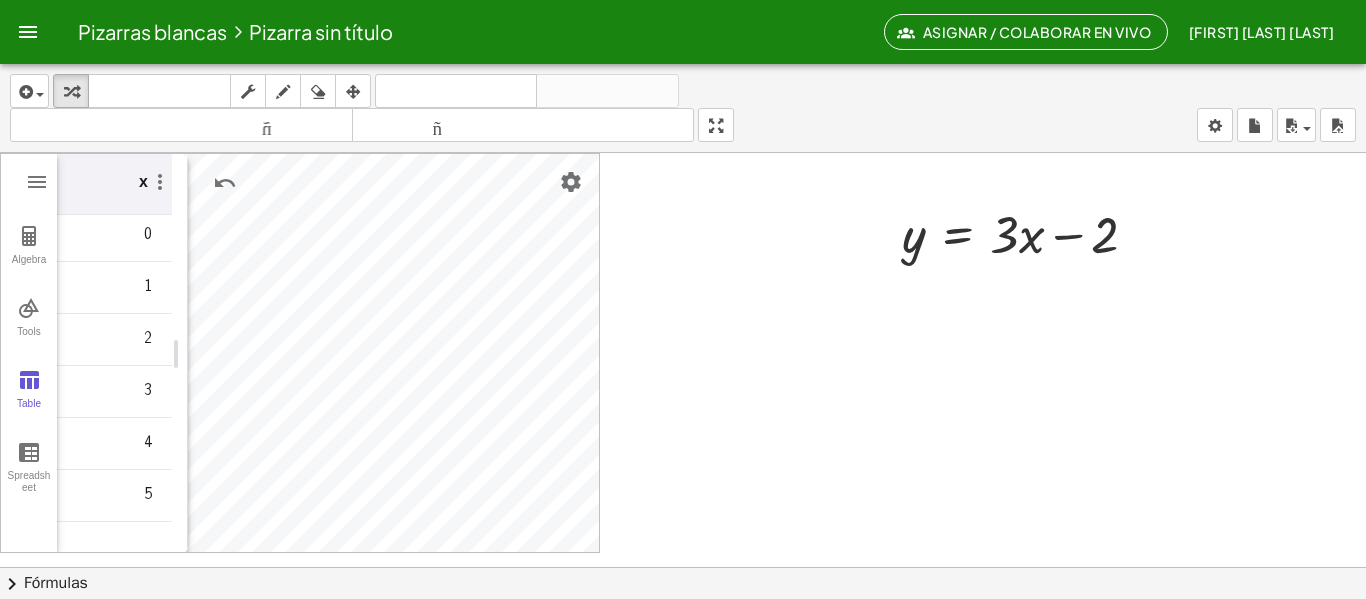 click on "x" at bounding box center (143, 178) 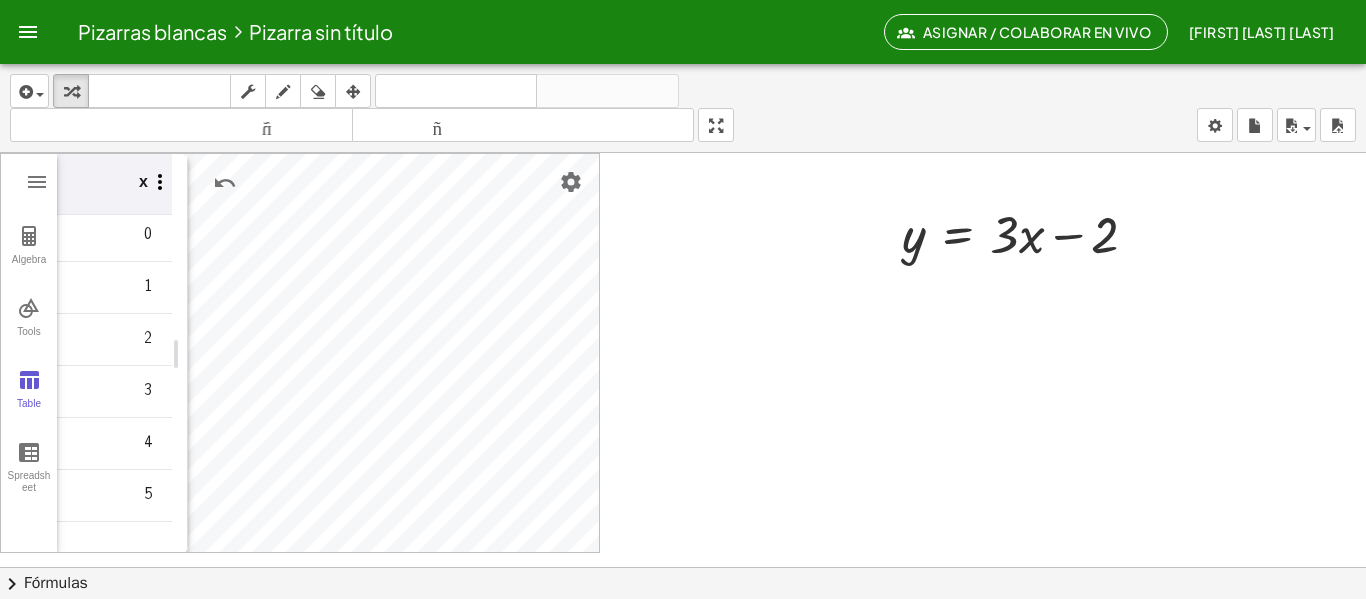click at bounding box center [160, 182] 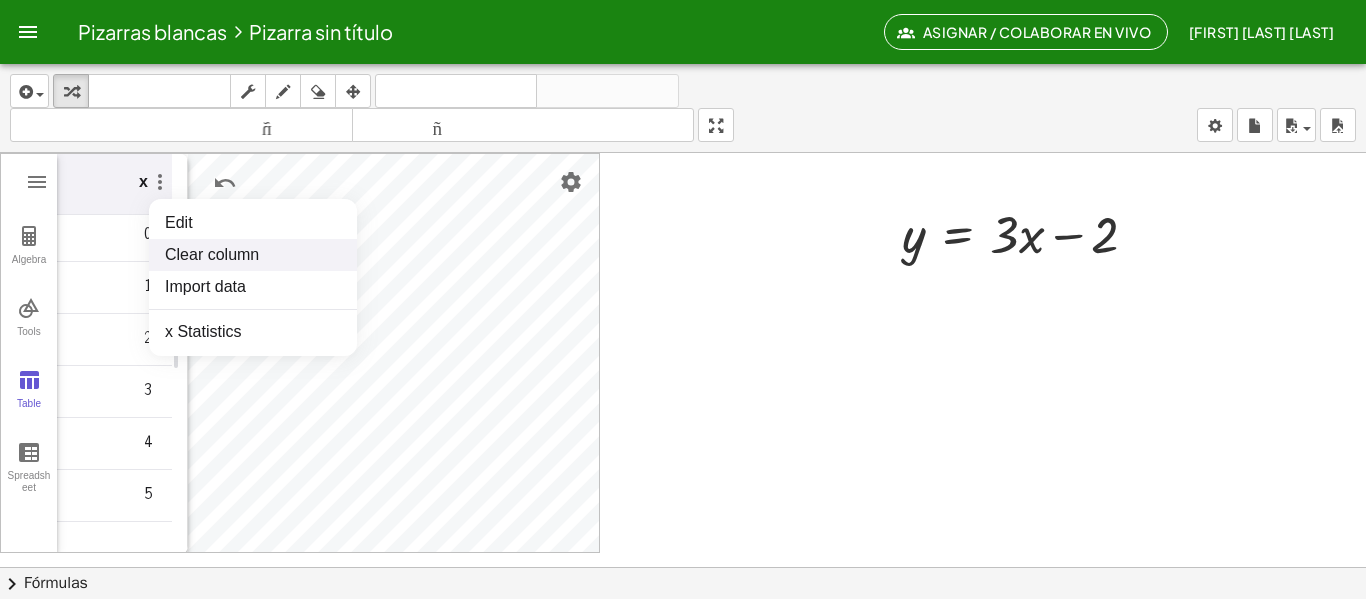 click on "Clear column" at bounding box center [253, 255] 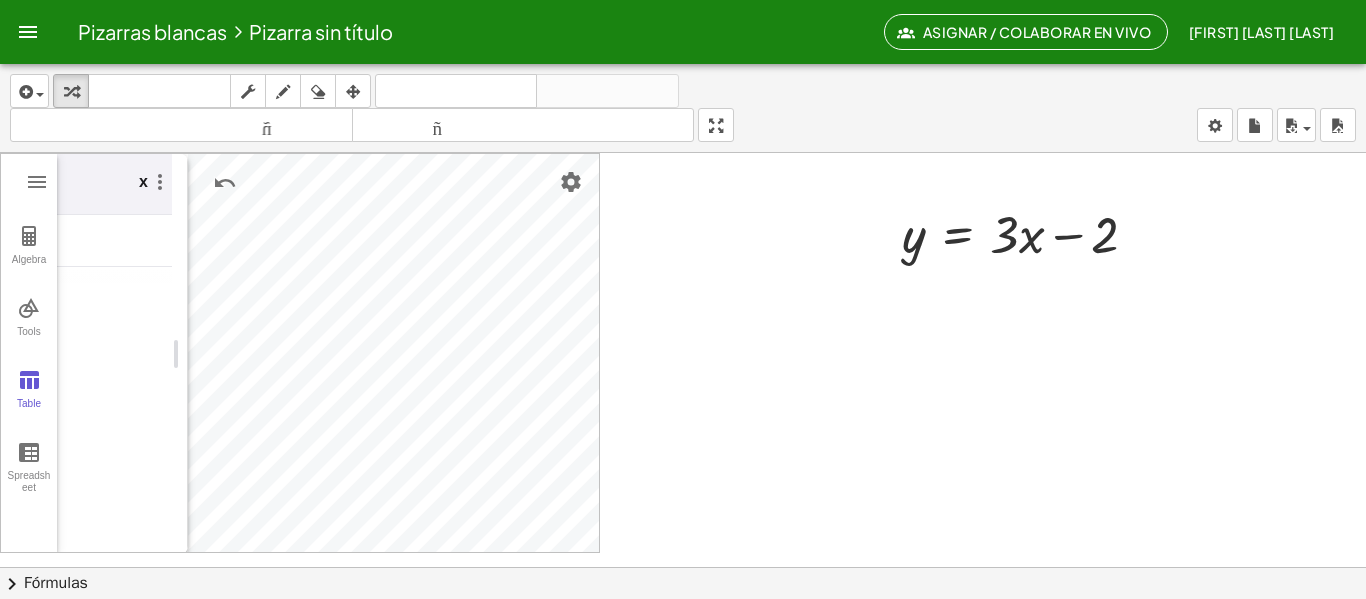 scroll, scrollTop: 0, scrollLeft: 0, axis: both 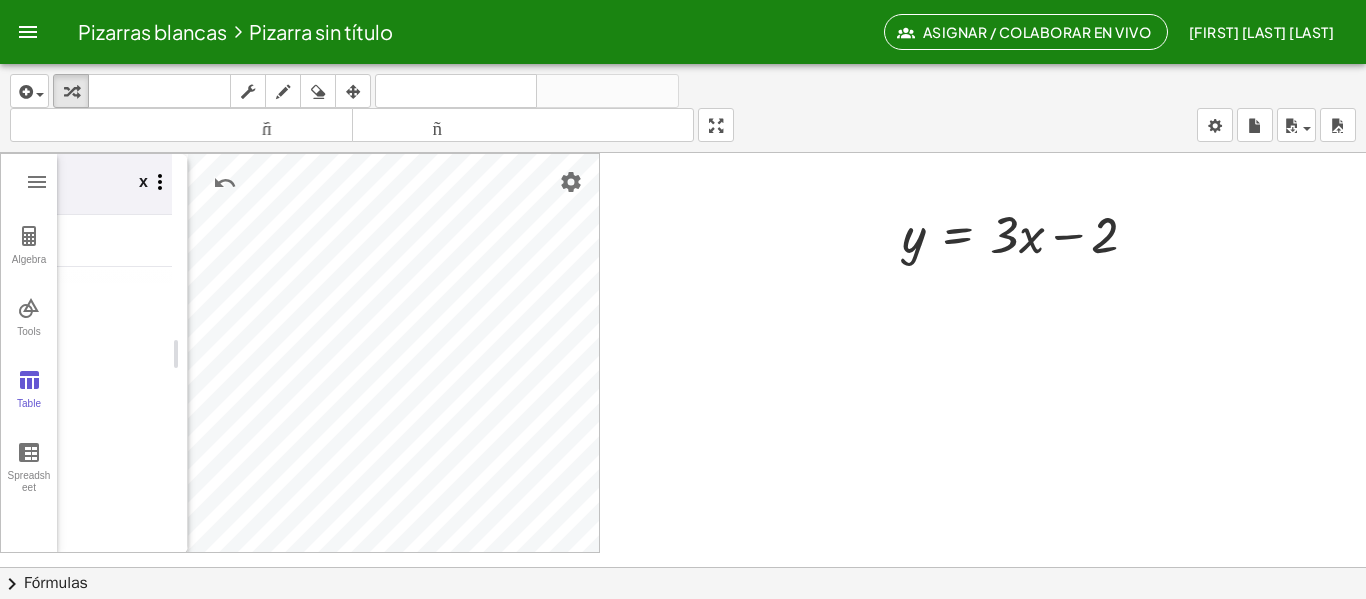 click at bounding box center [160, 182] 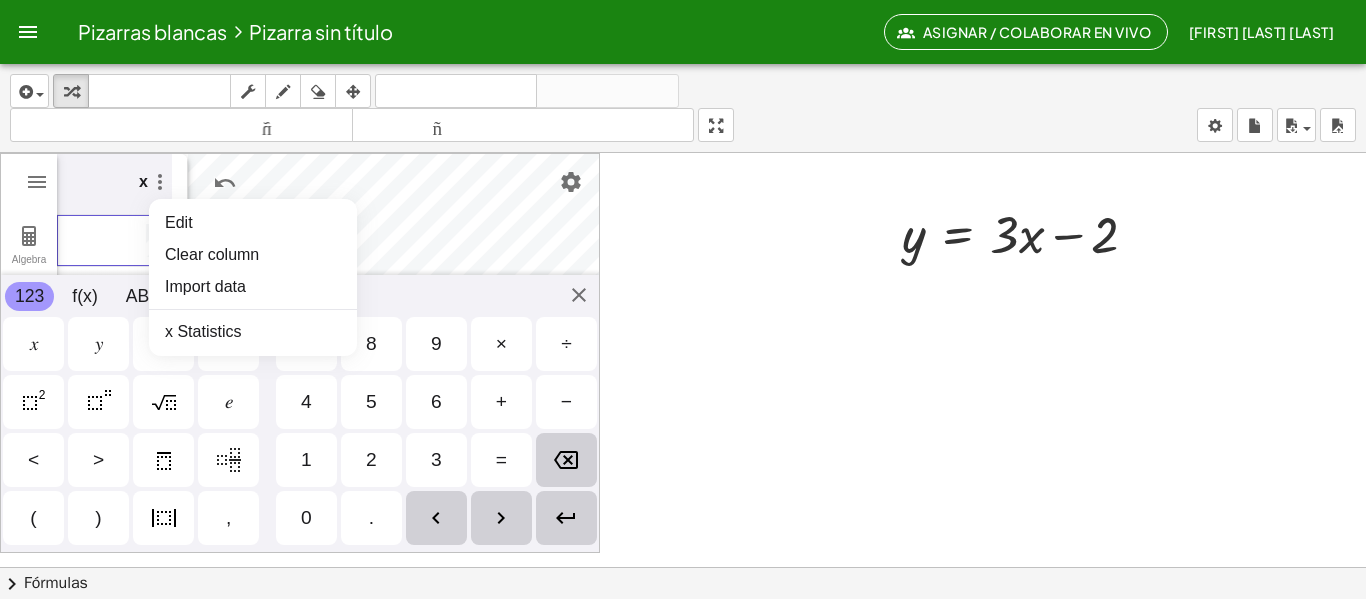 scroll, scrollTop: 0, scrollLeft: 5, axis: horizontal 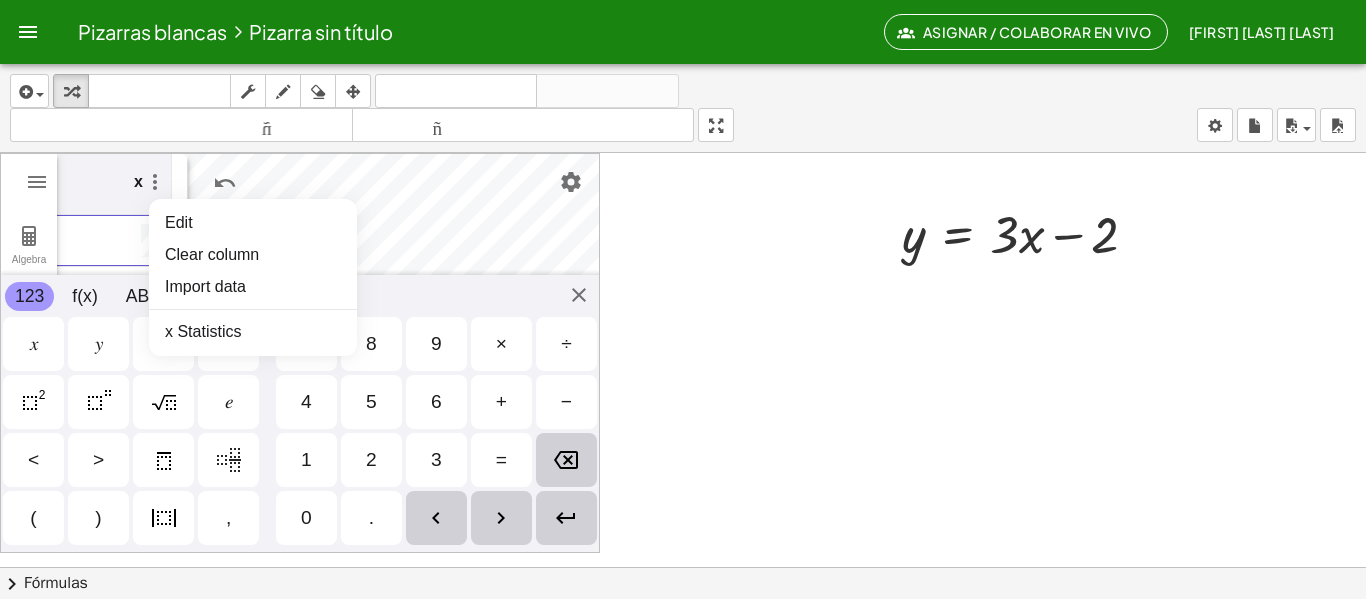 click at bounding box center [112, 241] 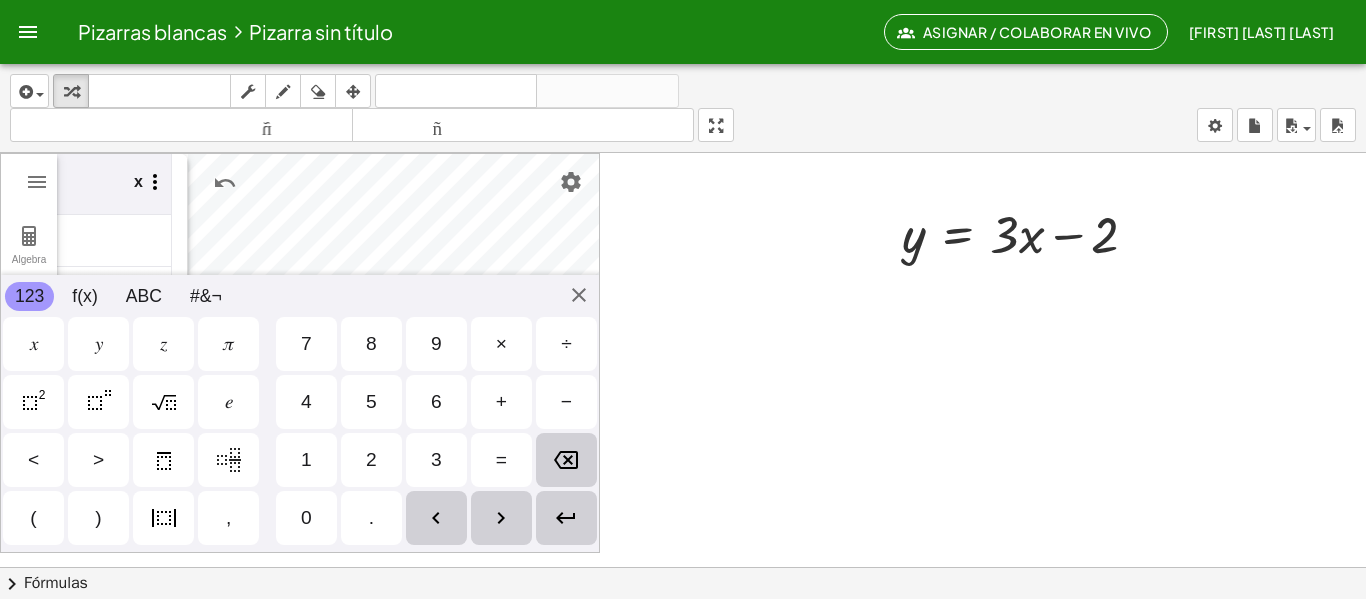 click at bounding box center (155, 182) 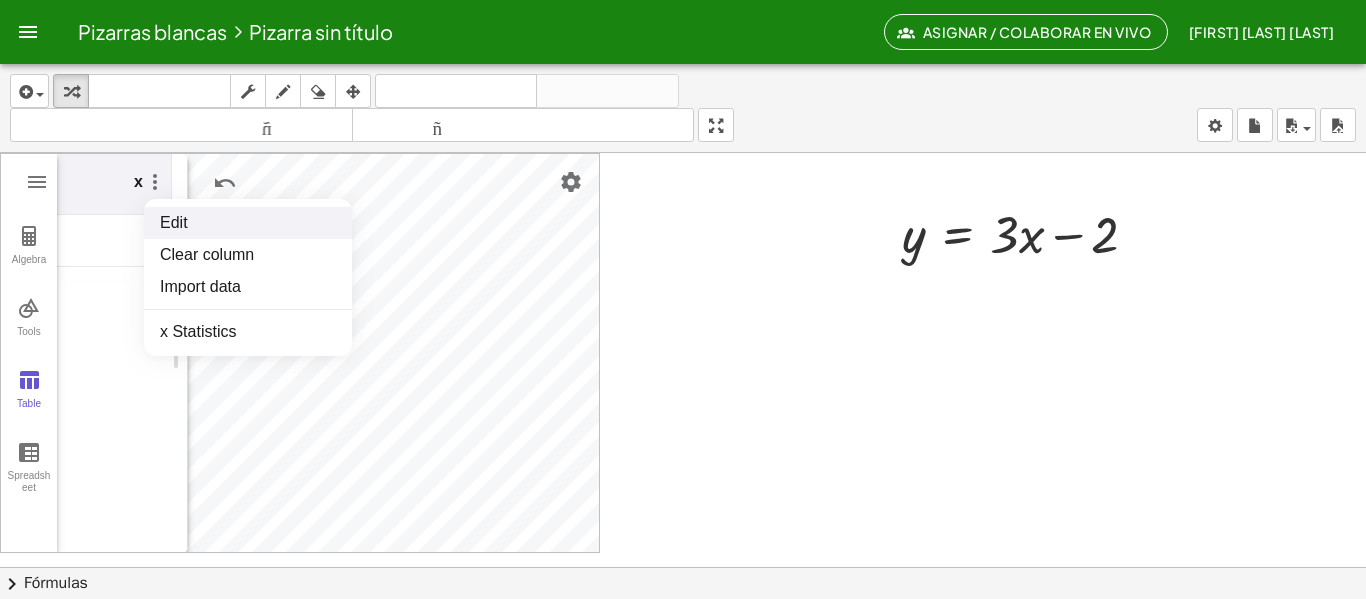 click on "Edit" at bounding box center [248, 223] 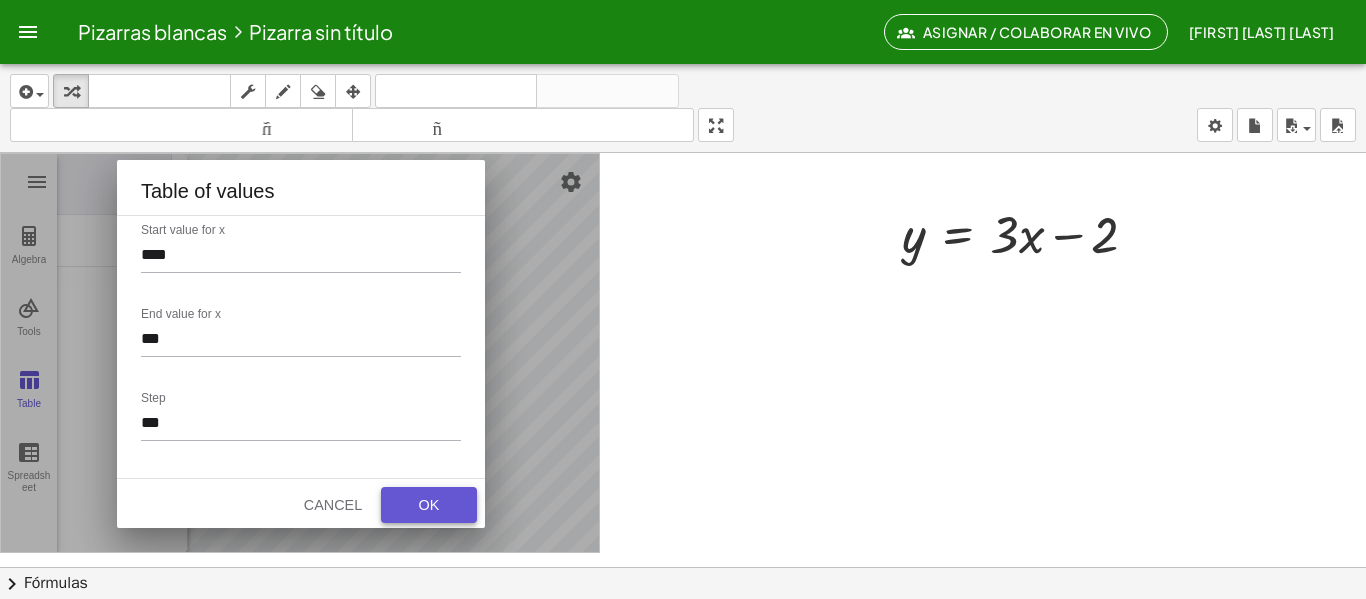 click on "OK" at bounding box center [429, 505] 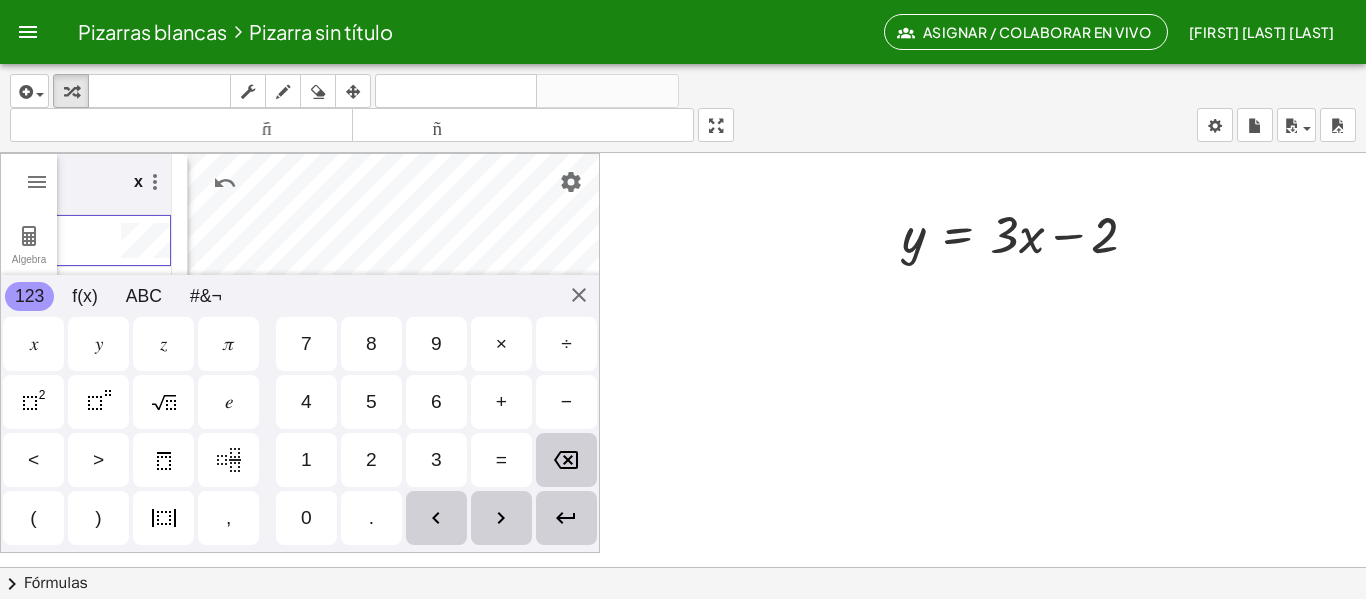 scroll, scrollTop: 0, scrollLeft: 0, axis: both 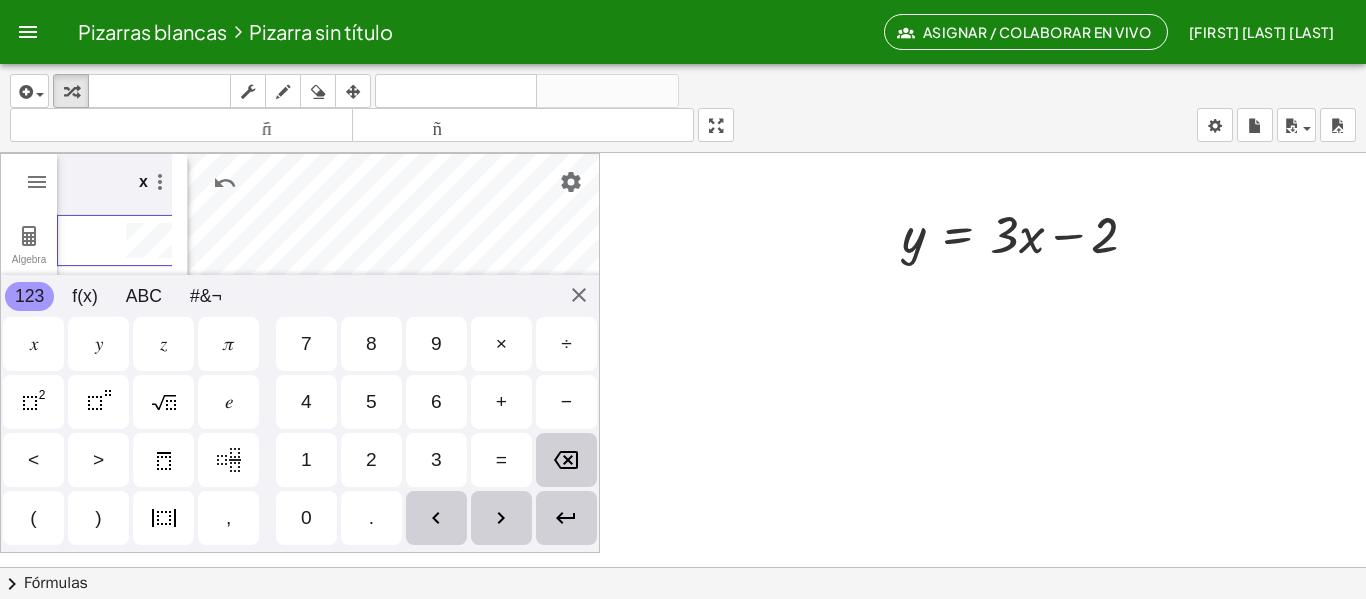 click on "-2" at bounding box center [117, 241] 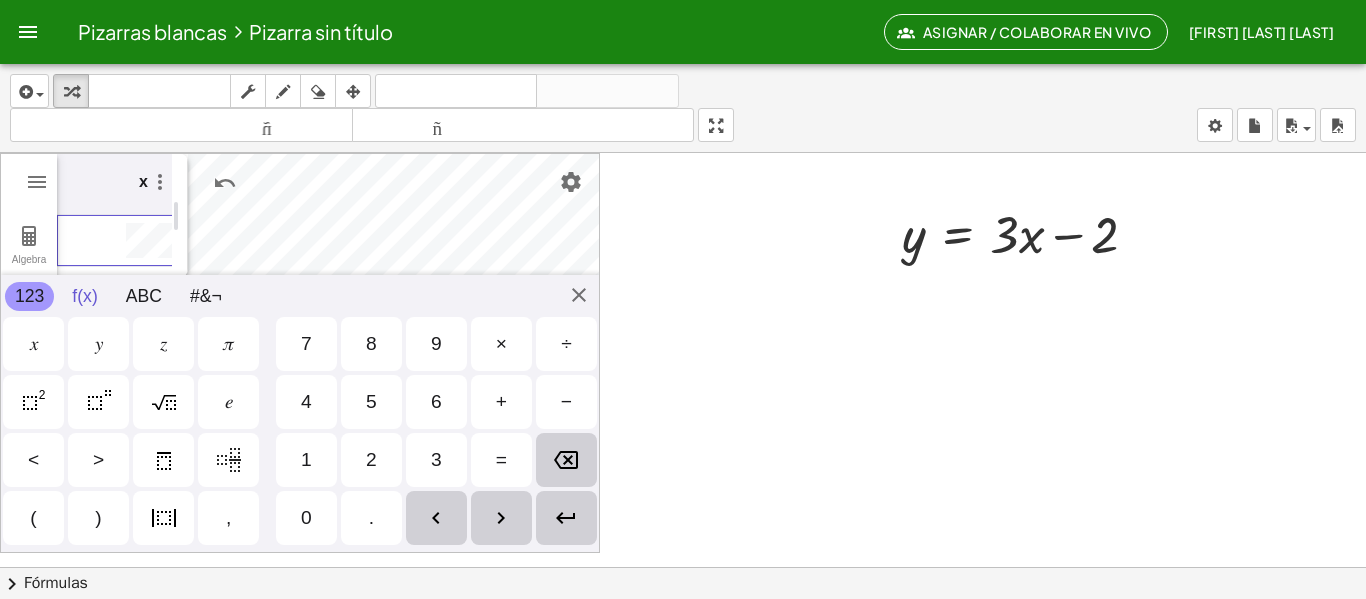 click on "f(x)" at bounding box center [84, 296] 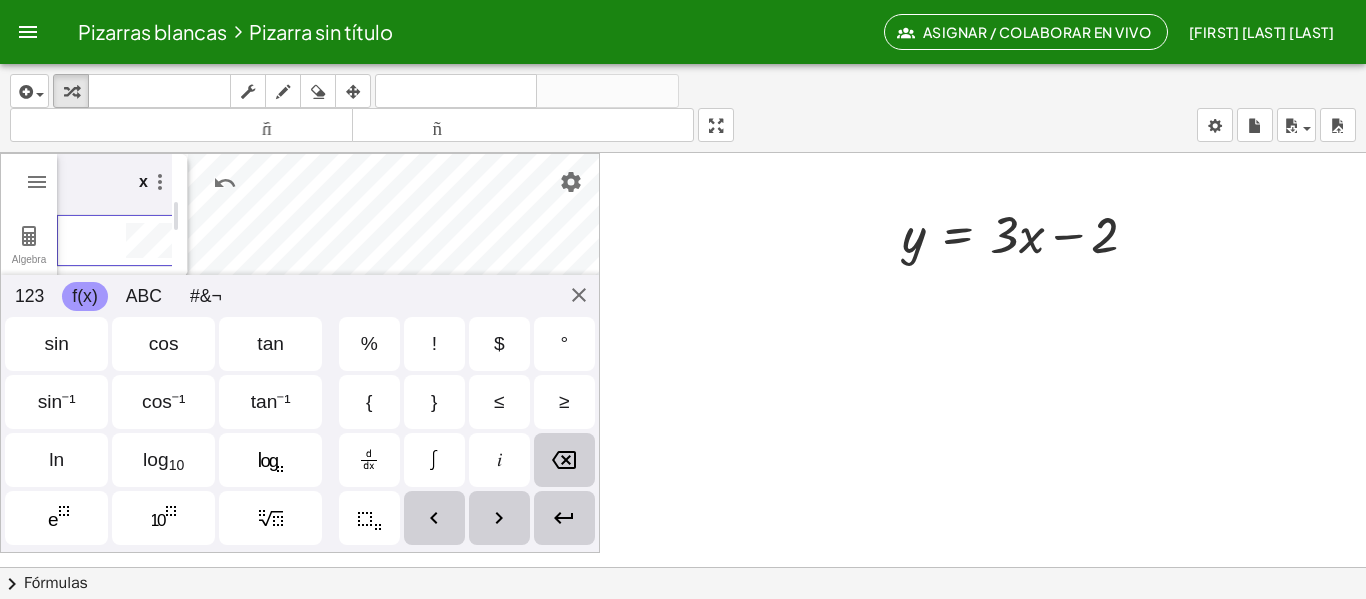 click on "f(x)" at bounding box center (84, 296) 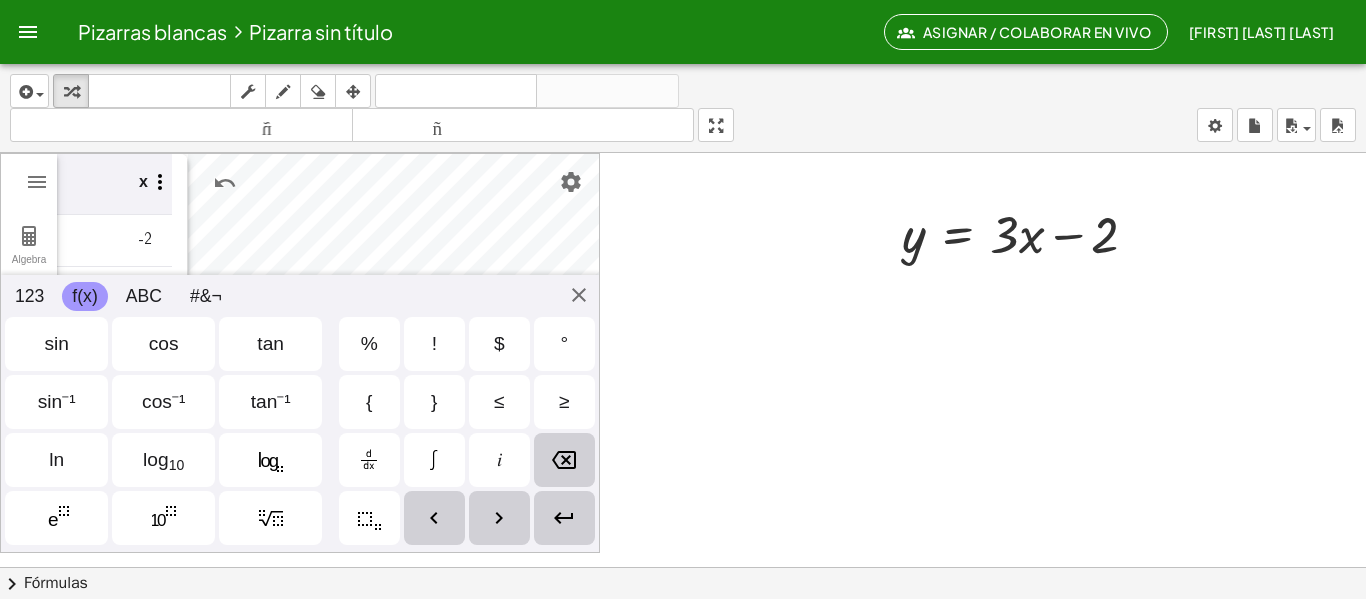 click at bounding box center (160, 182) 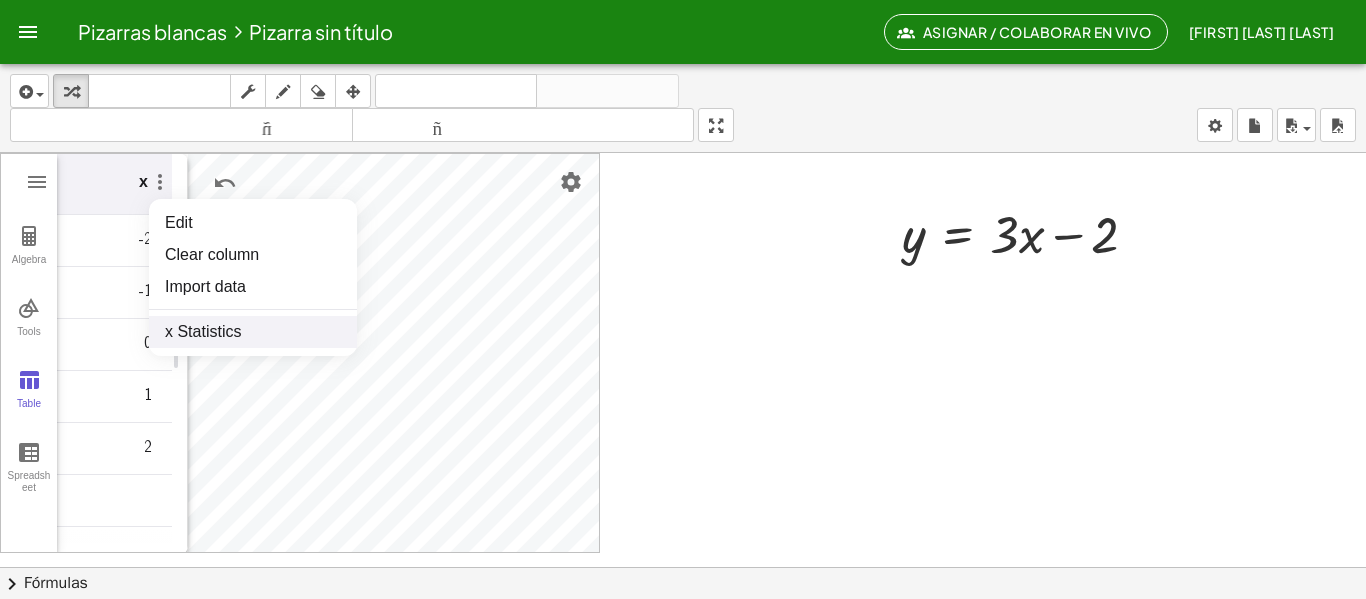 click on "x Statistics" at bounding box center (253, 332) 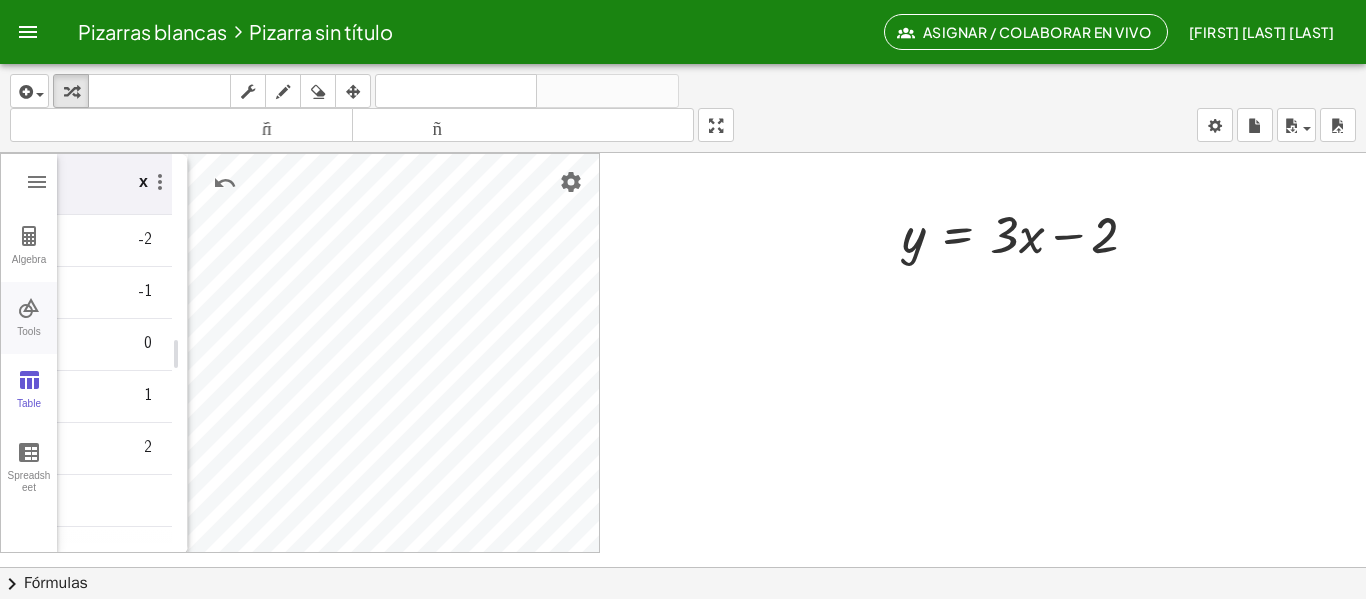 click on "Tools" at bounding box center [29, 318] 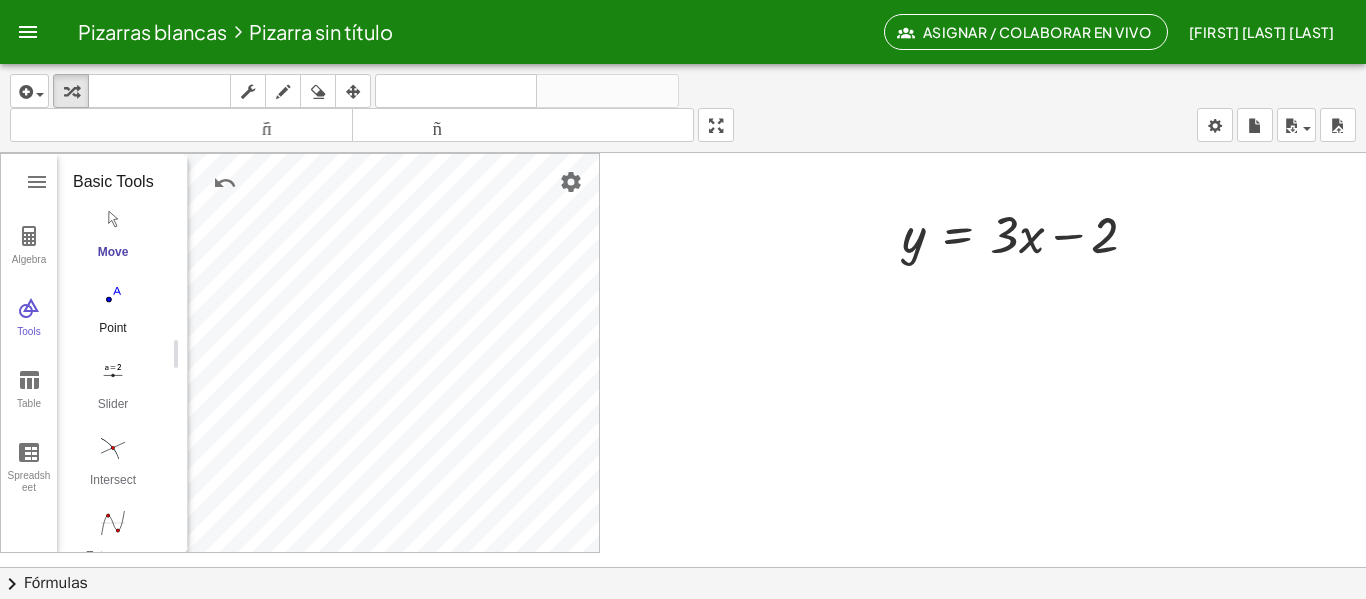 click at bounding box center (113, 295) 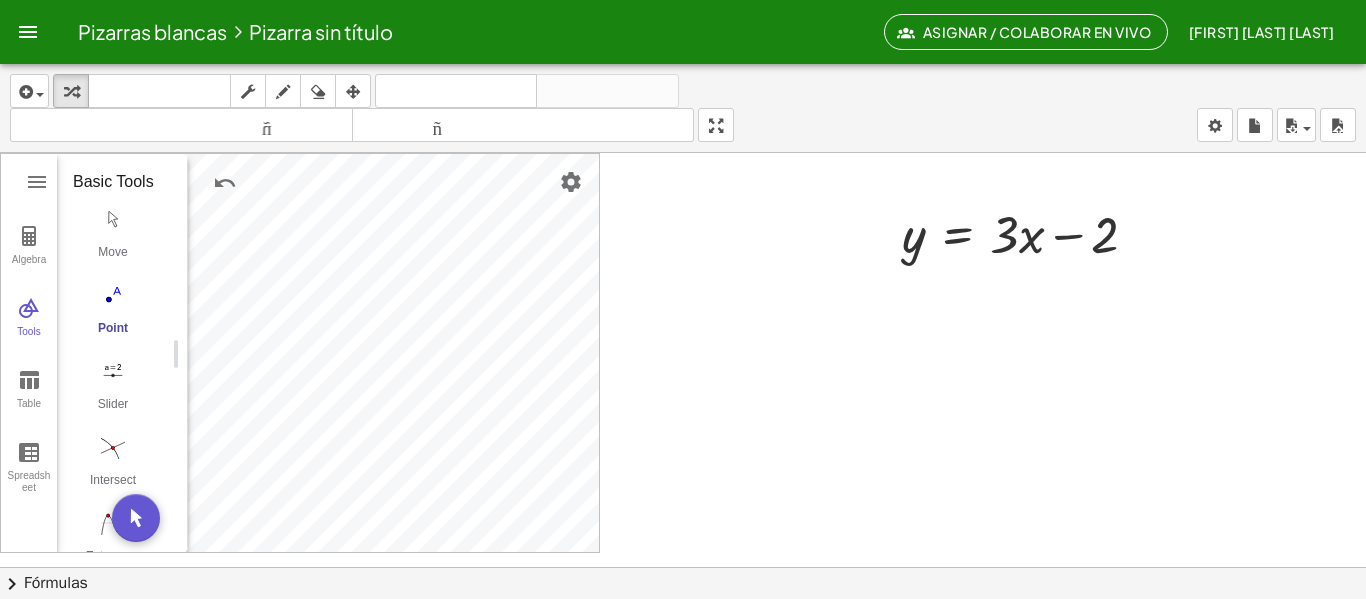 drag, startPoint x: 174, startPoint y: 352, endPoint x: 174, endPoint y: 383, distance: 31 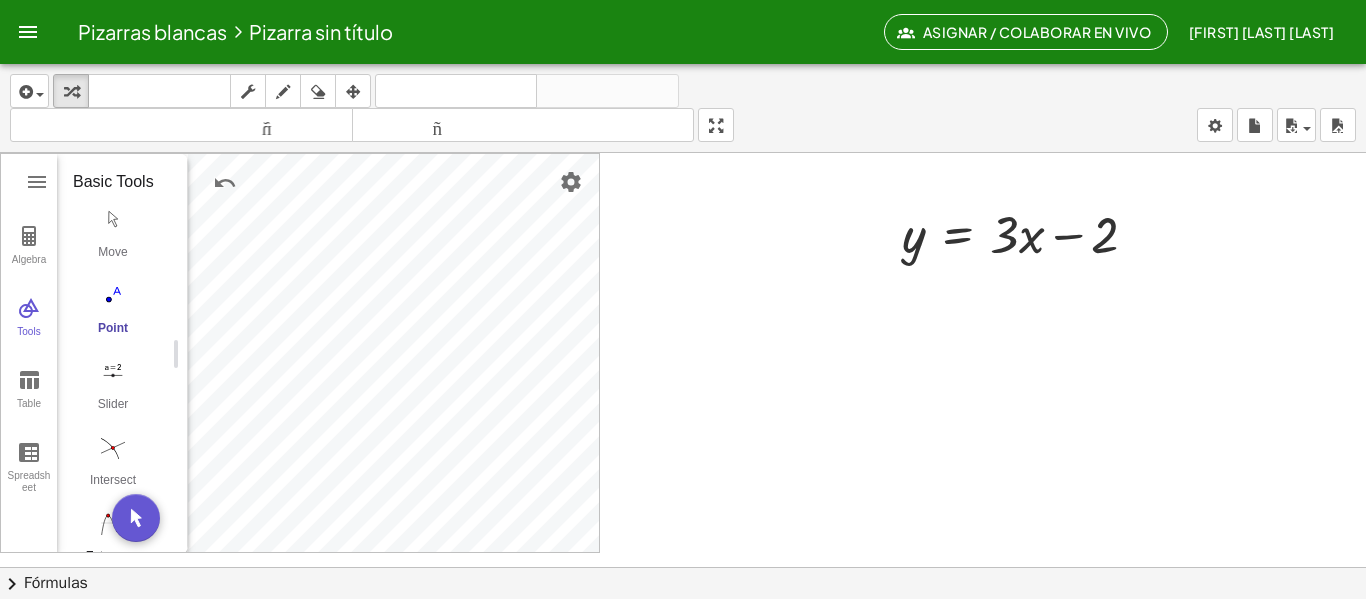 click at bounding box center (113, 523) 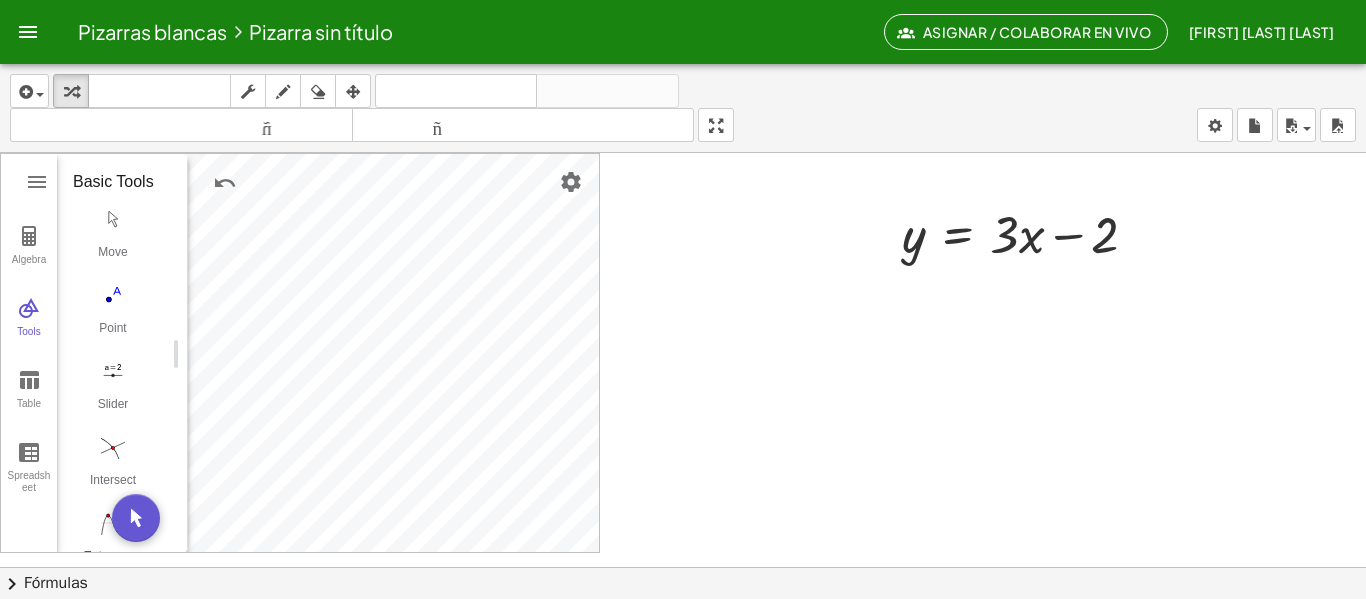 click at bounding box center (113, 523) 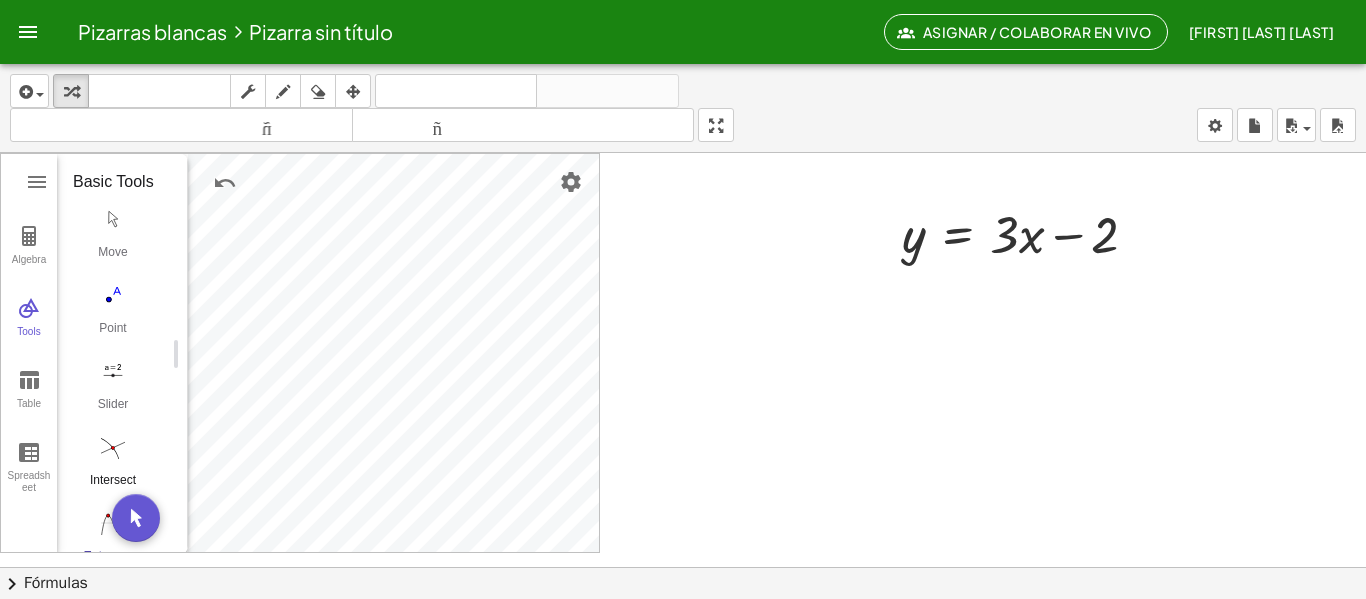 click at bounding box center (113, 447) 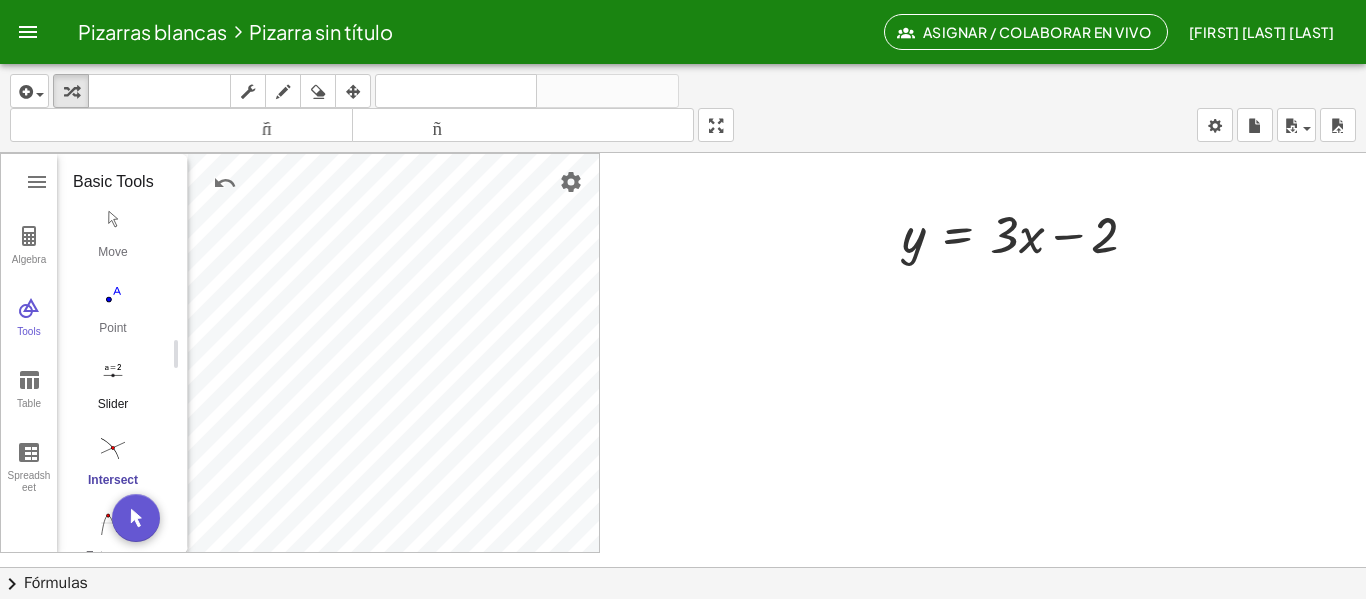 click at bounding box center [113, 371] 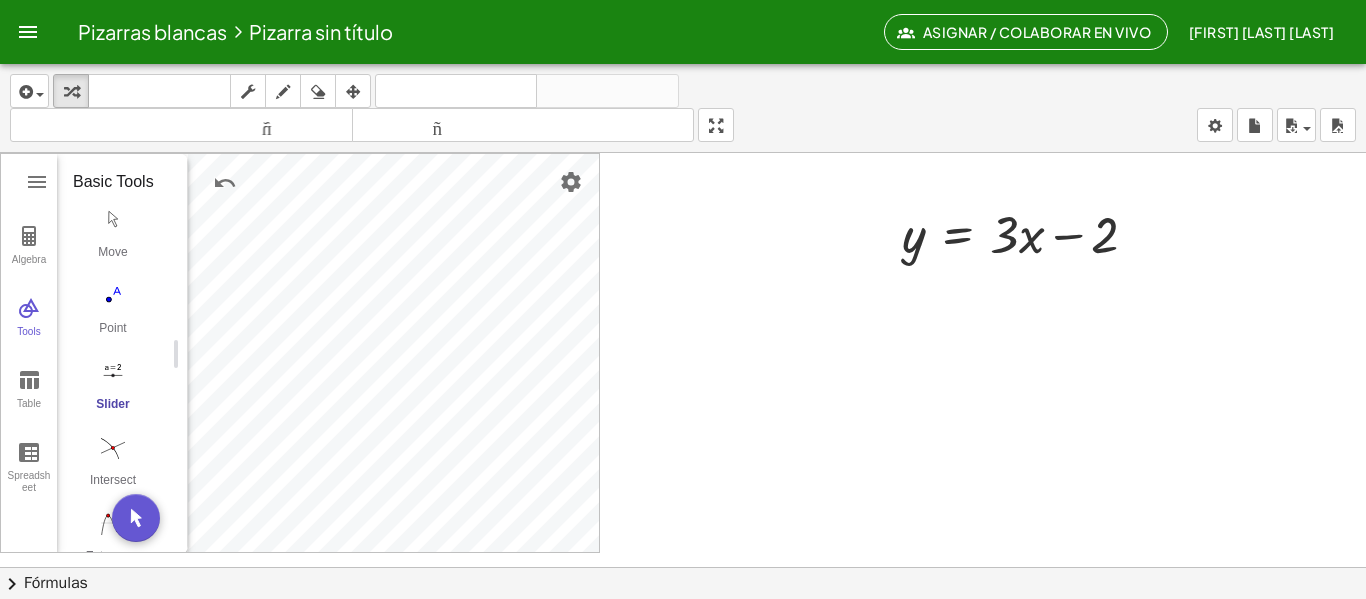 click at bounding box center [113, 371] 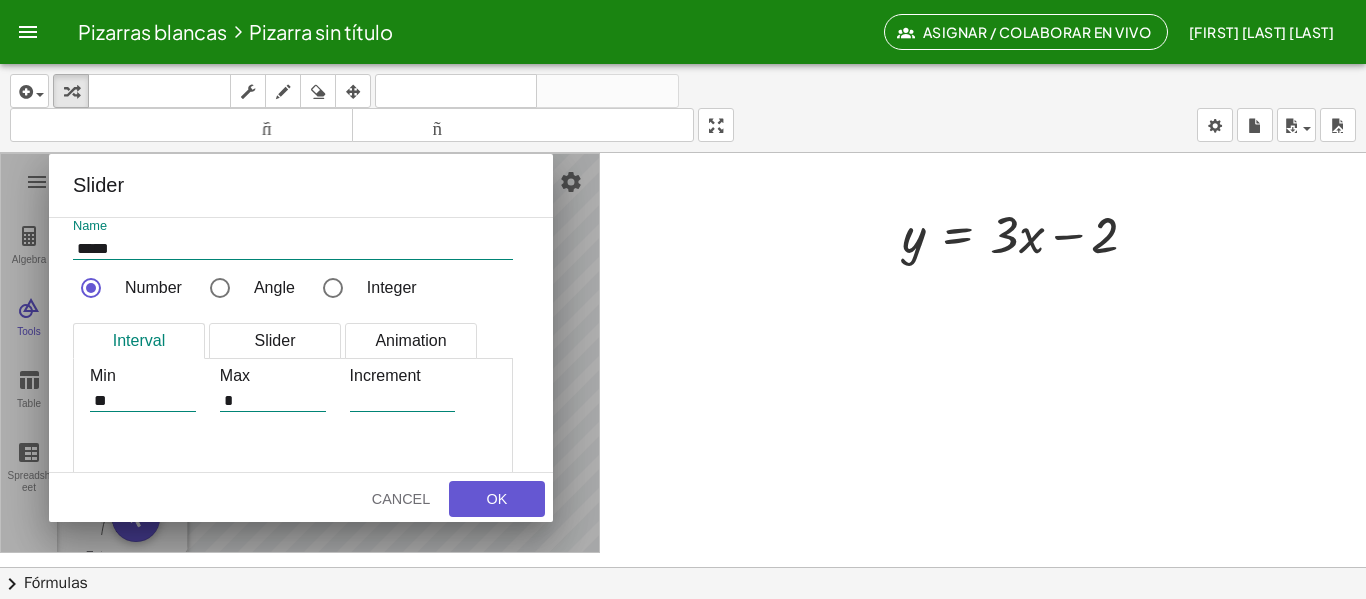 click on "**********" at bounding box center (301, 345) 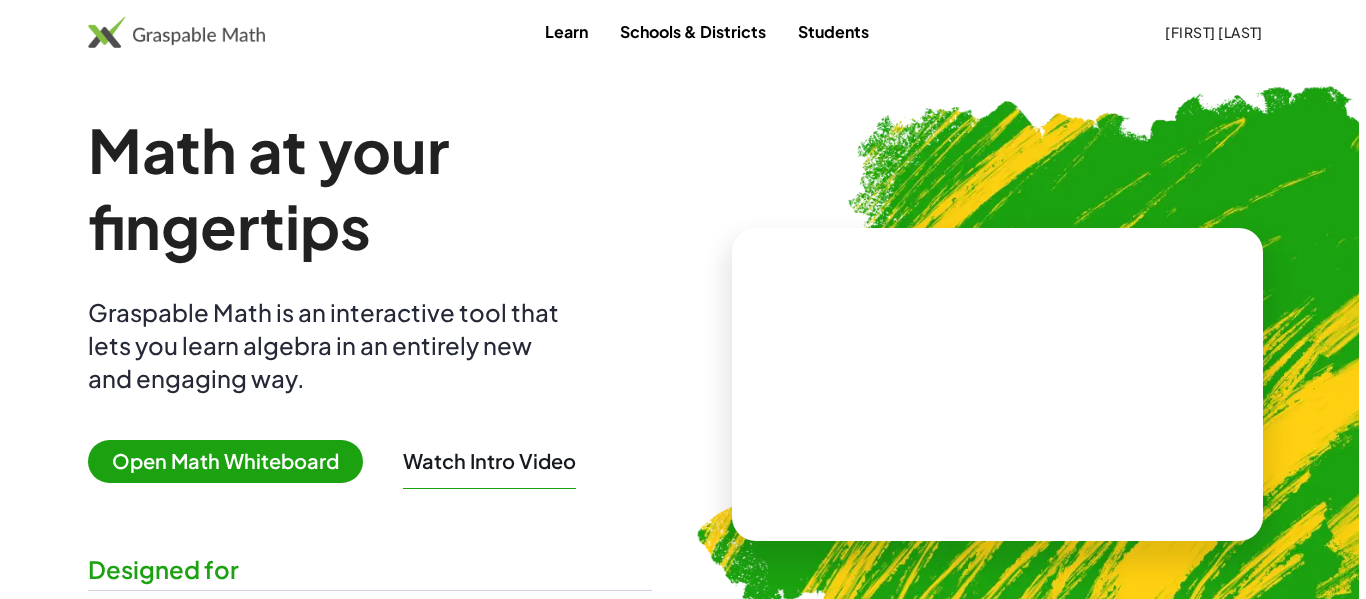 scroll, scrollTop: 0, scrollLeft: 0, axis: both 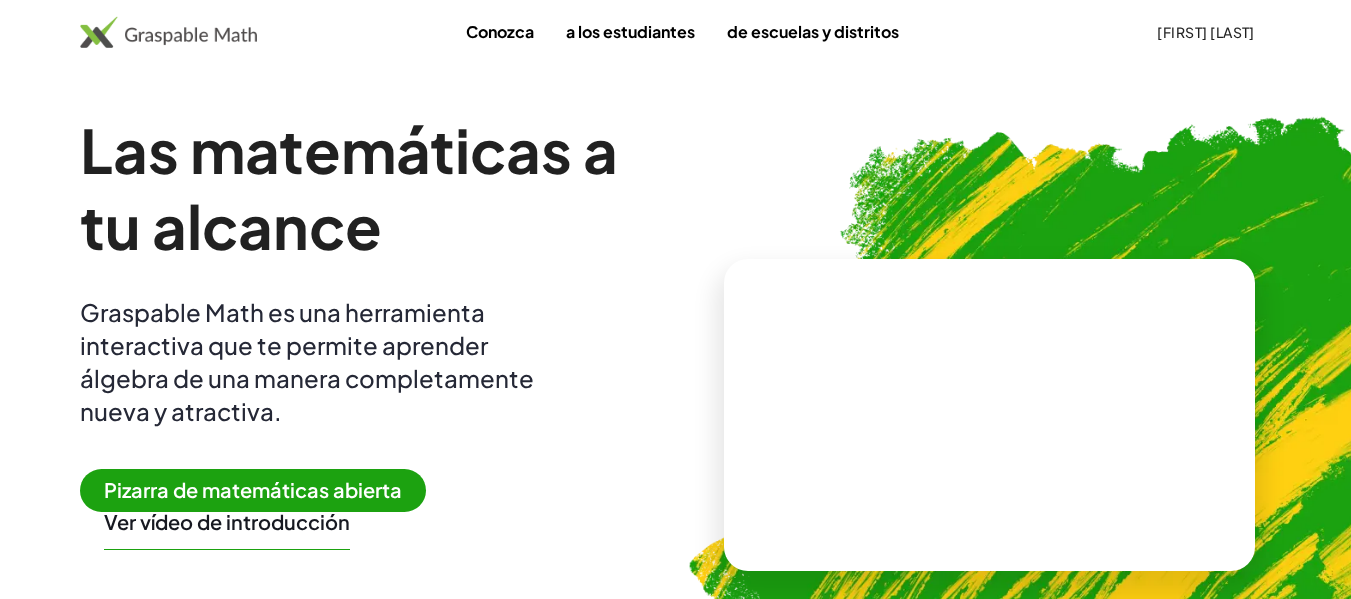 click on "Pizarra de matemáticas abierta" at bounding box center [253, 489] 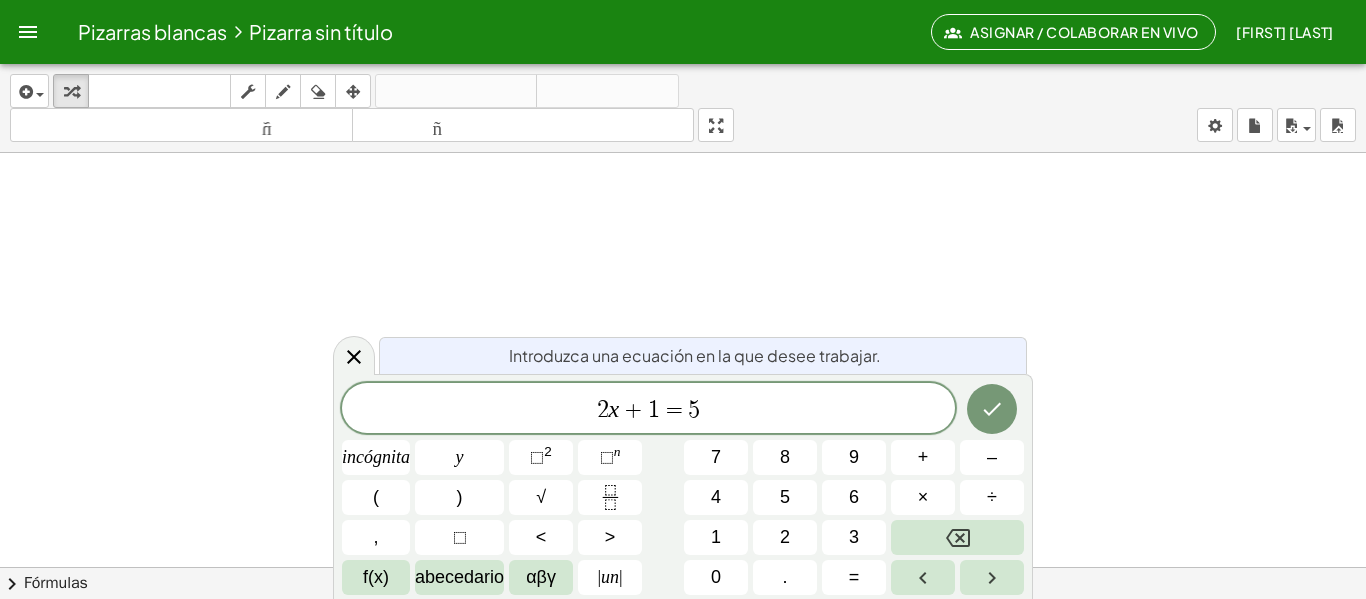 click on "Pizarra sin título" 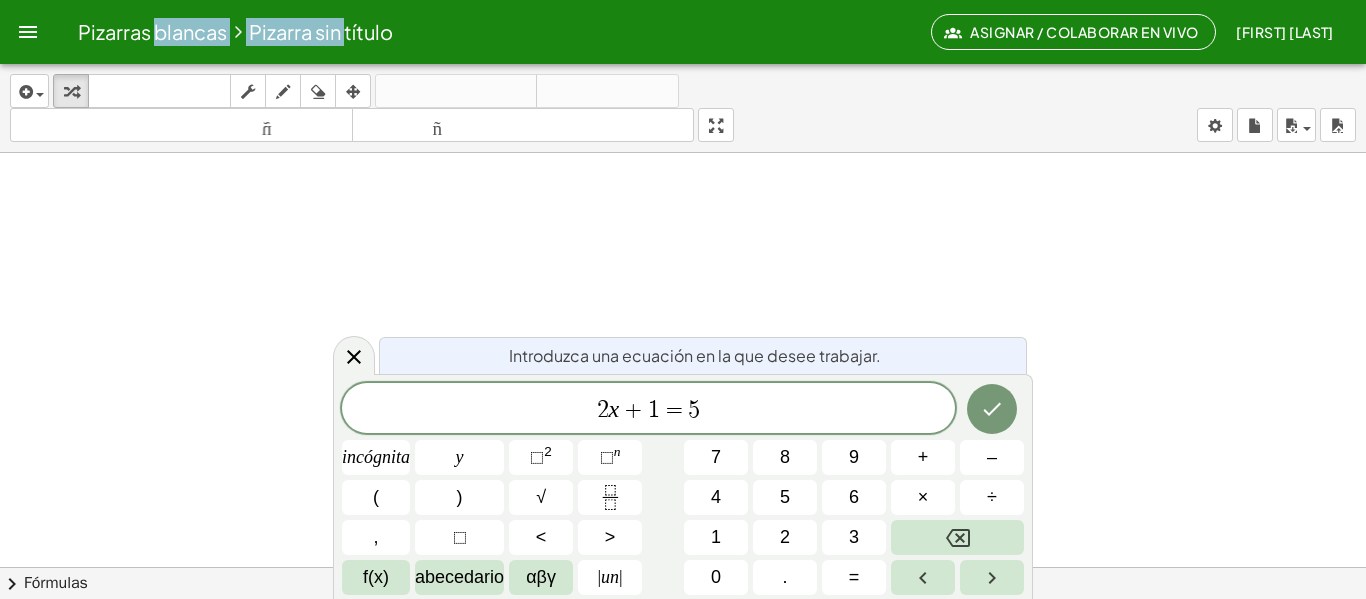 drag, startPoint x: 340, startPoint y: 31, endPoint x: 171, endPoint y: 37, distance: 169.10648 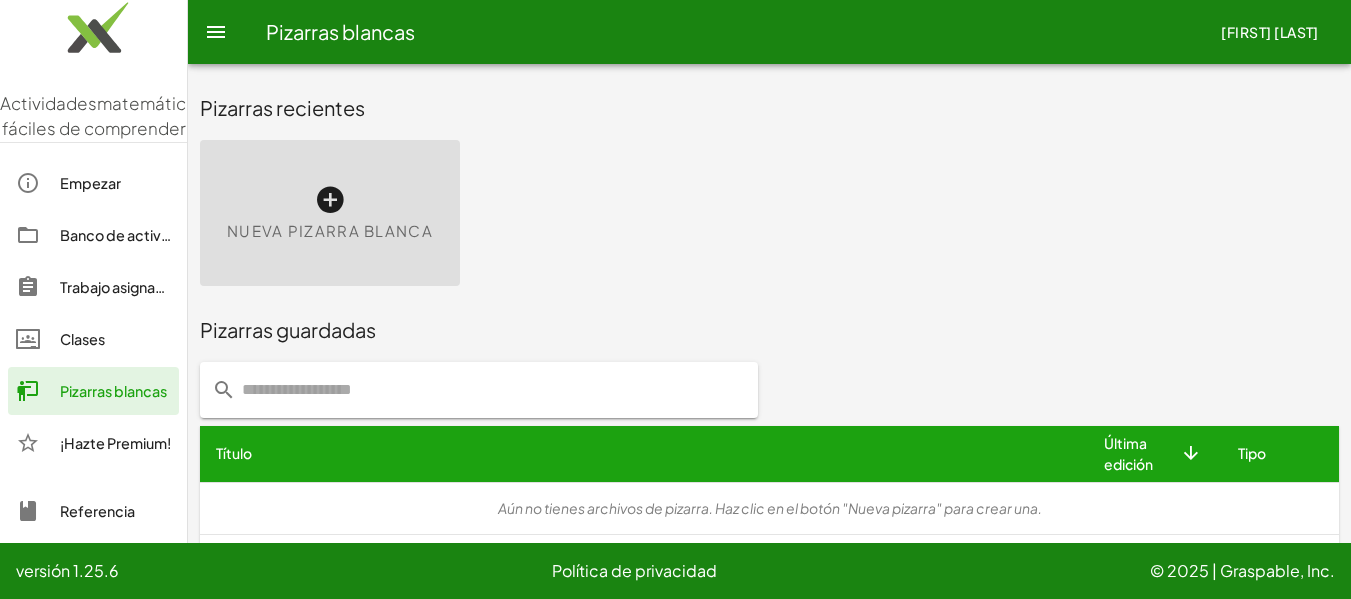click at bounding box center (330, 200) 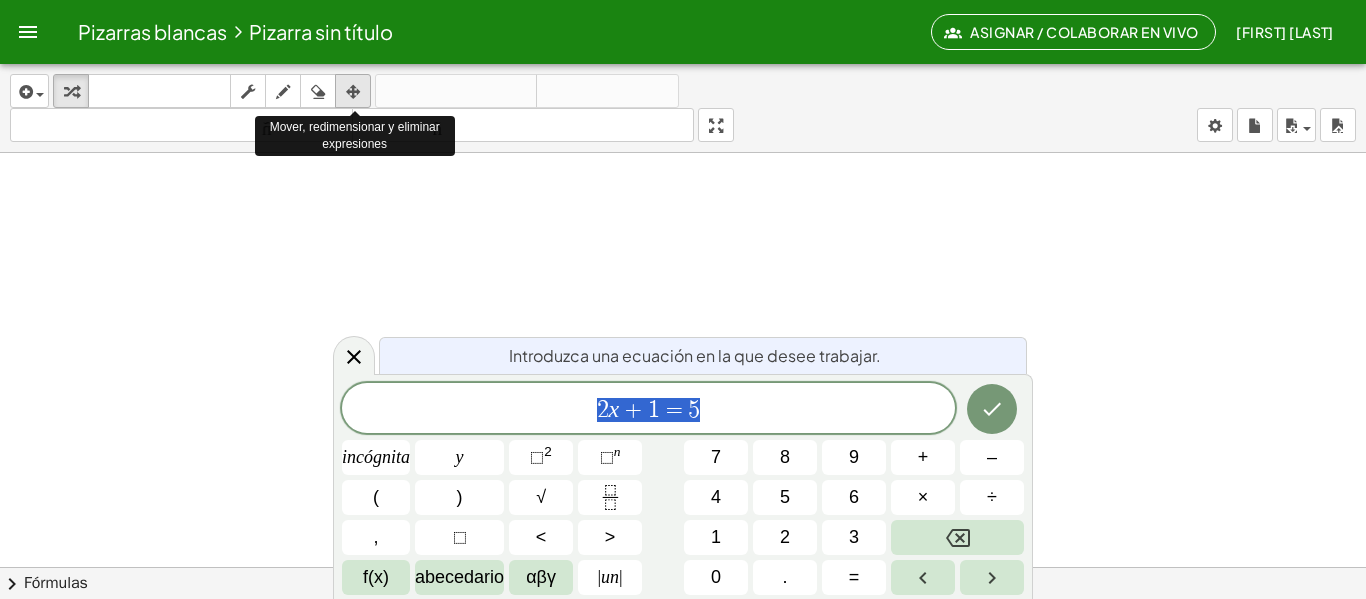 click at bounding box center (353, 92) 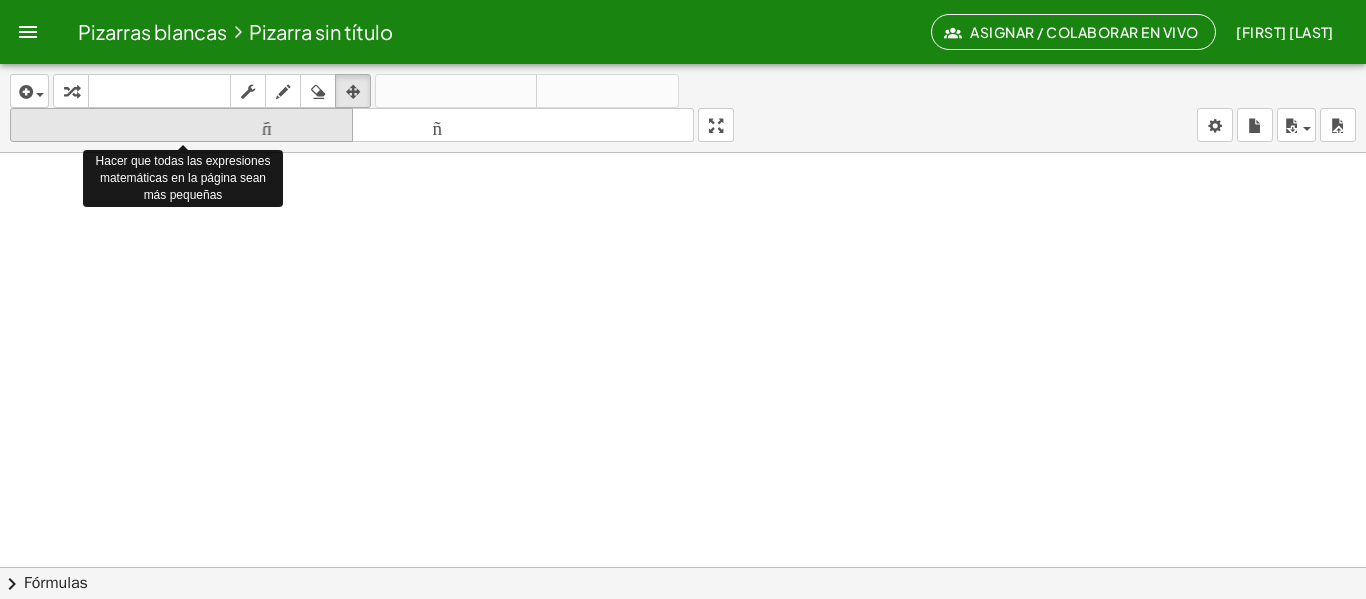 click on "tamaño_del_formato" at bounding box center [181, 126] 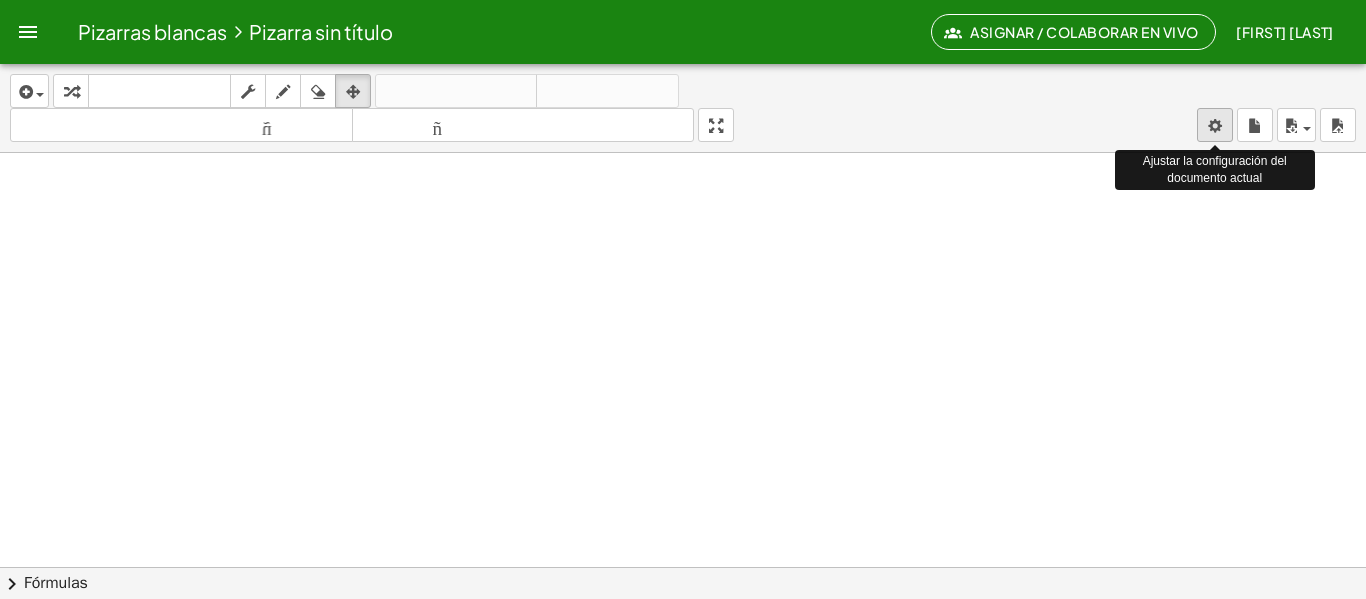click on "Pizarras blancas     Pizarra sin título Asignar / Colaborar en vivo Alicia García López Actividades  matemáticas fáciles de comprender Empezar Banco de actividades Trabajo asignado Clases Pizarras blancas ¡Hazte Premium! Referencia Cuenta   insertar Seleccione uno: Expresión matemática Función Texto Vídeo de YouTube Graficando Geometría Geometría 3D transformar teclado teclado fregar dibujar borrar arreglar deshacer deshacer rehacer rehacer tamaño_del_formato menor tamaño_del_formato más grande pantalla completa carga   ahorrar nuevo ajustes Ajustar la configuración del documento actual × chevron_right Fórmulas
Arrastre un lado de una fórmula sobre una expresión resaltada en el lienzo para aplicarla.
Fórmula cuadrática
+ · a · x 2 + · b · x + c = 0
⇔
x = · ( − b ± 2 √ ( + b 2 − · 4 · a · c ) ) · 2 · a
+" at bounding box center [683, 299] 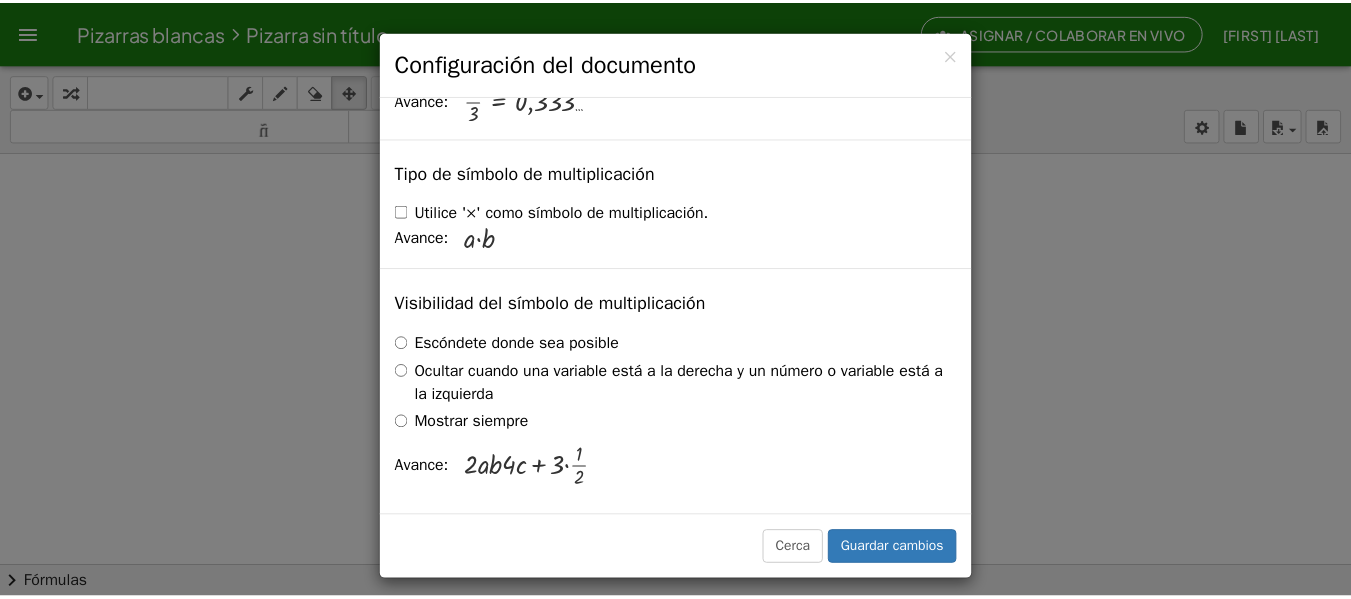 scroll, scrollTop: 5011, scrollLeft: 0, axis: vertical 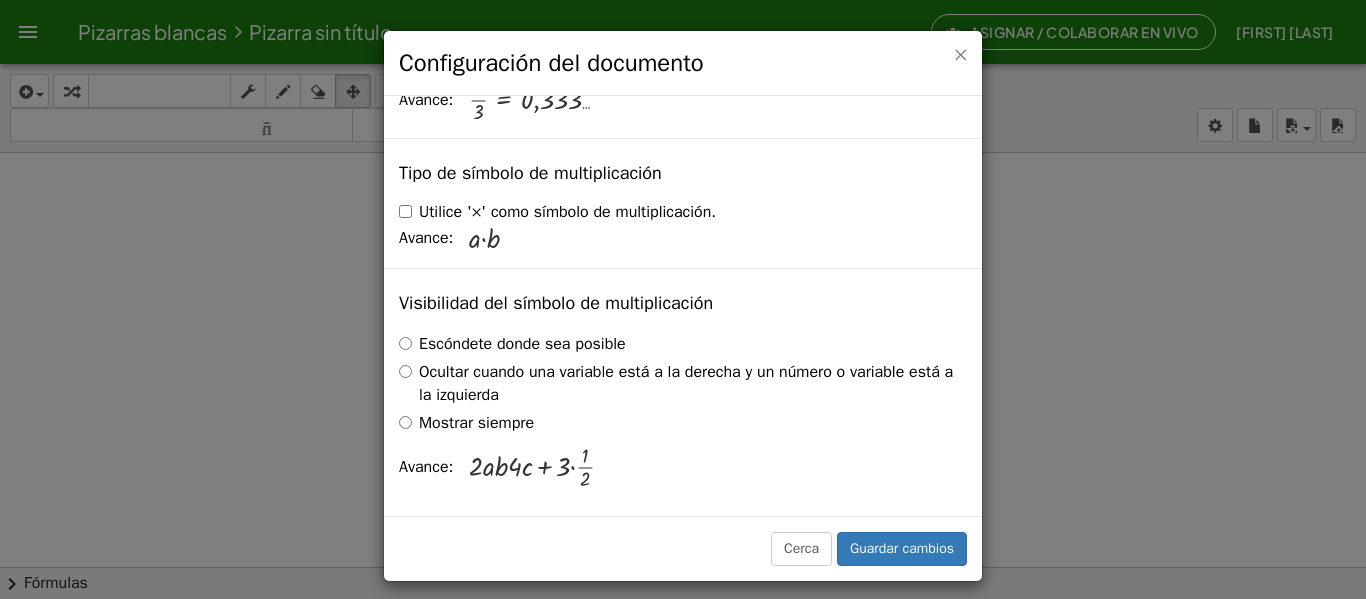 click on "×" at bounding box center [960, 54] 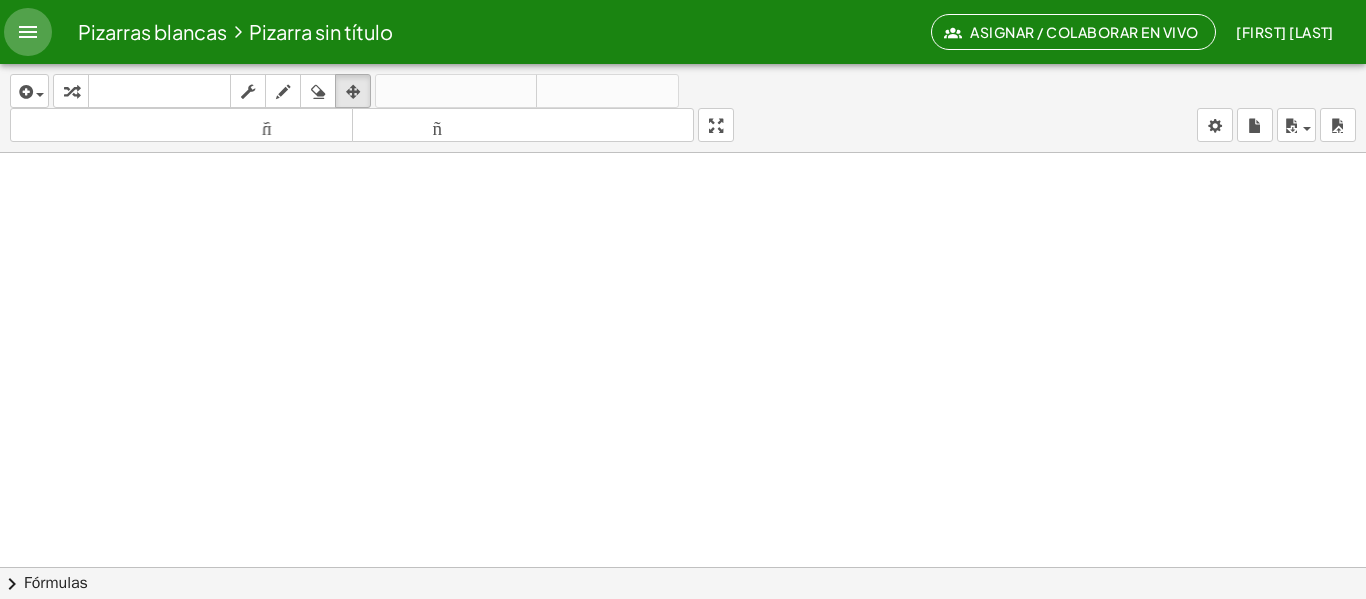 click at bounding box center (28, 32) 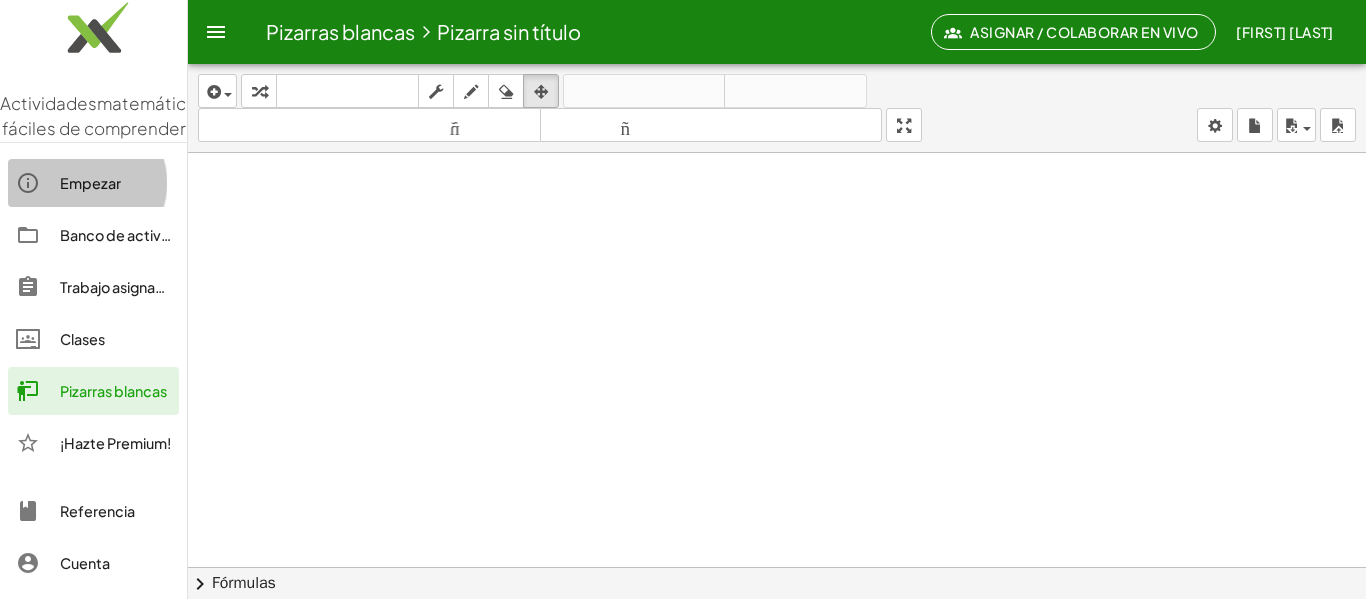 click on "Empezar" at bounding box center (90, 183) 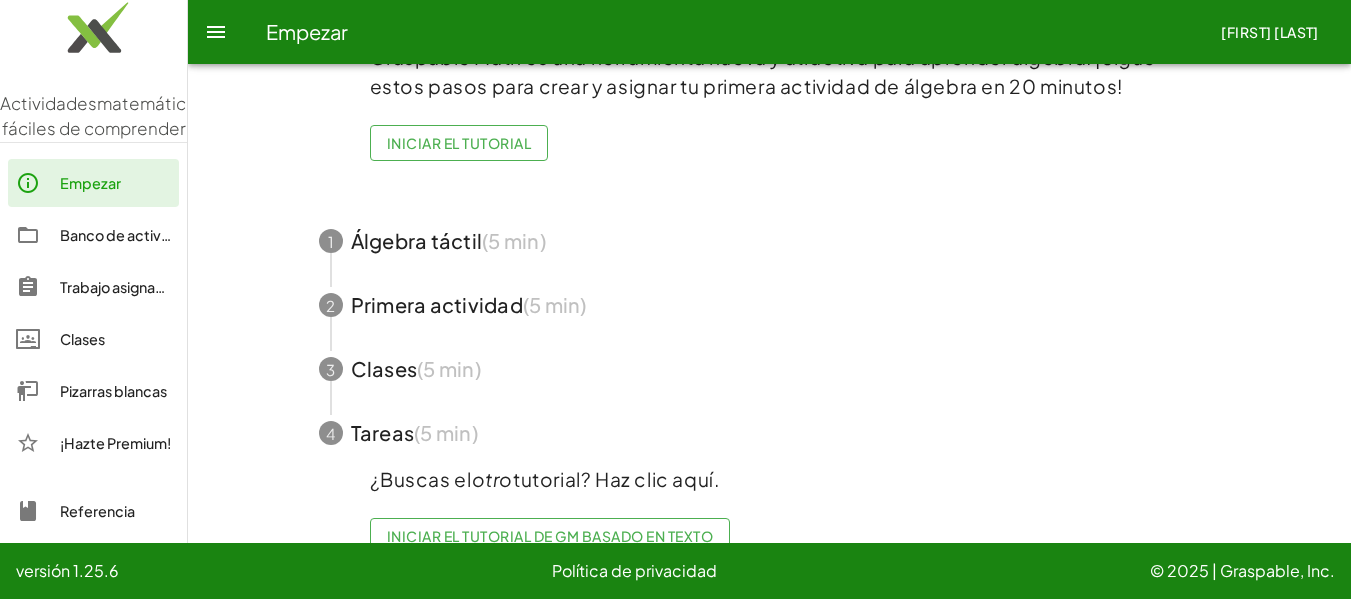 scroll, scrollTop: 174, scrollLeft: 0, axis: vertical 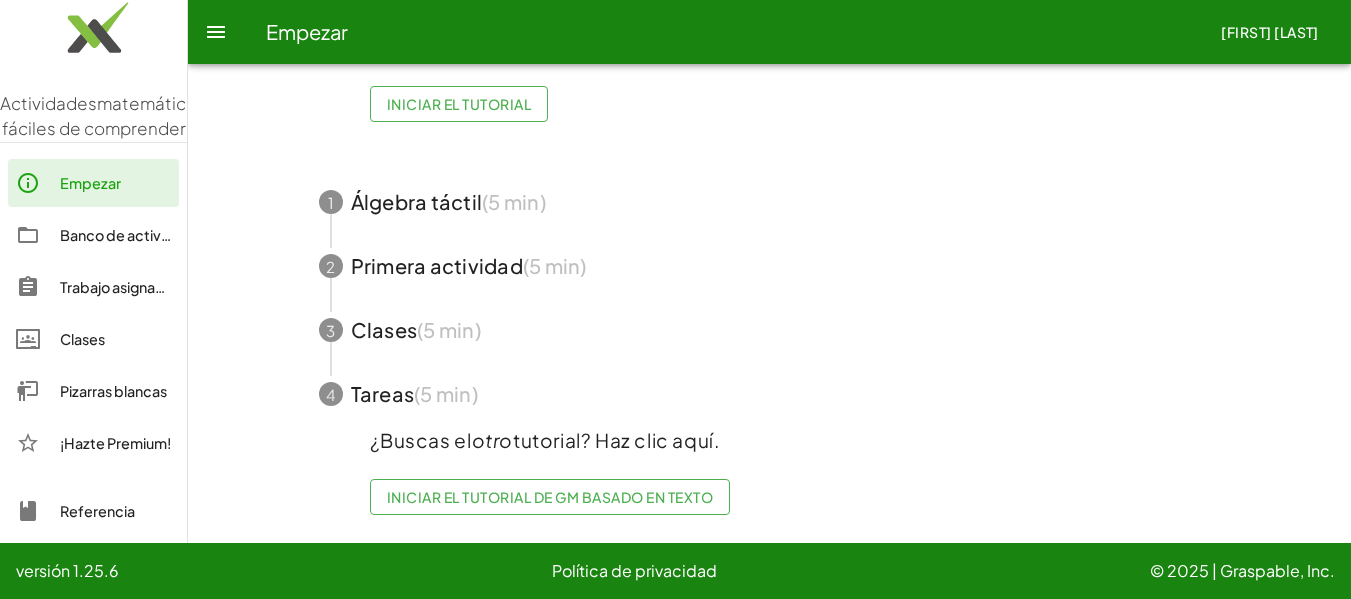click on "Clases" at bounding box center (82, 339) 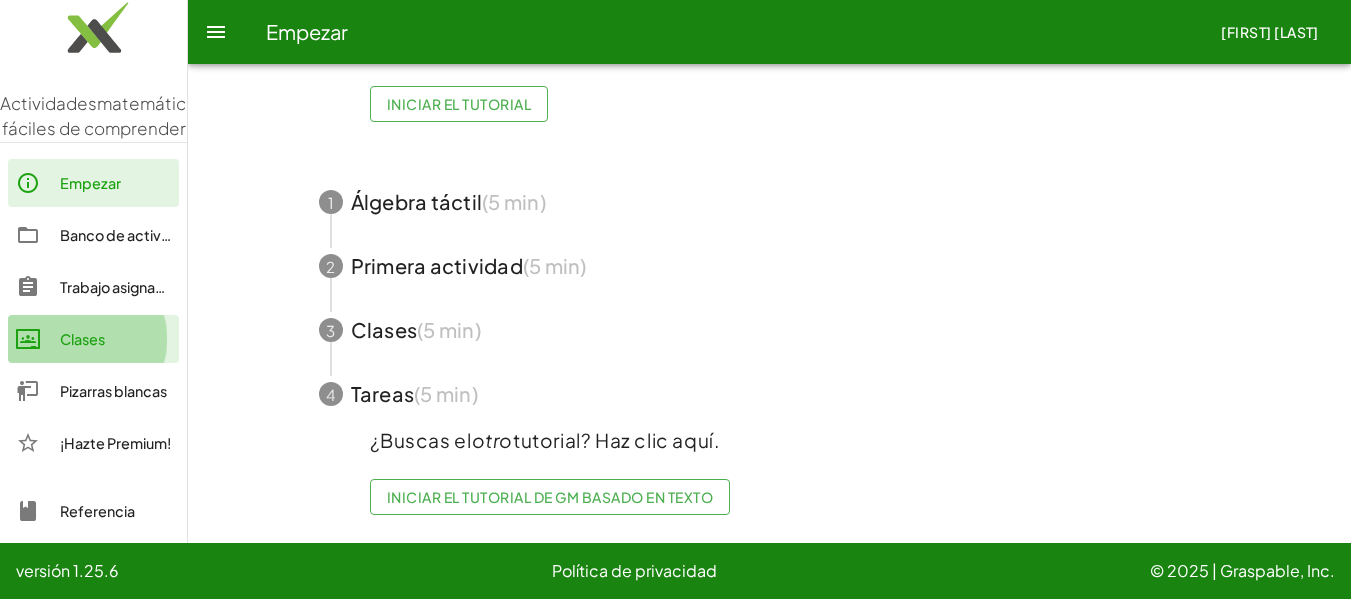 scroll, scrollTop: 0, scrollLeft: 0, axis: both 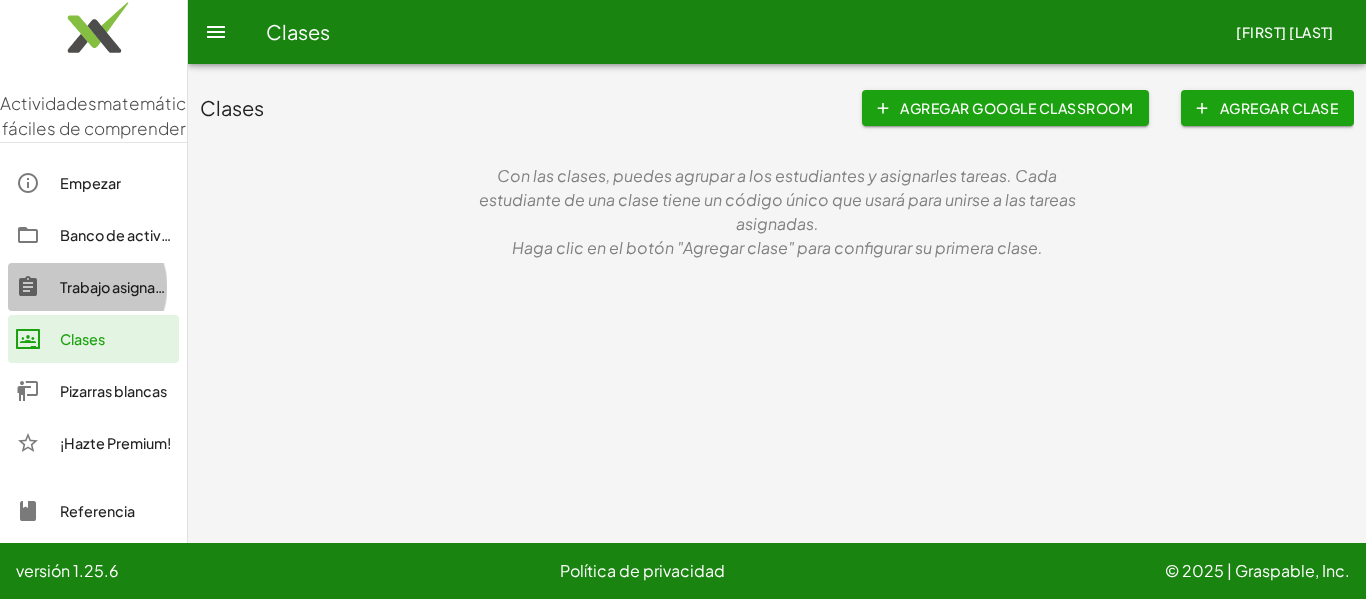 click on "Trabajo asignado" at bounding box center (117, 287) 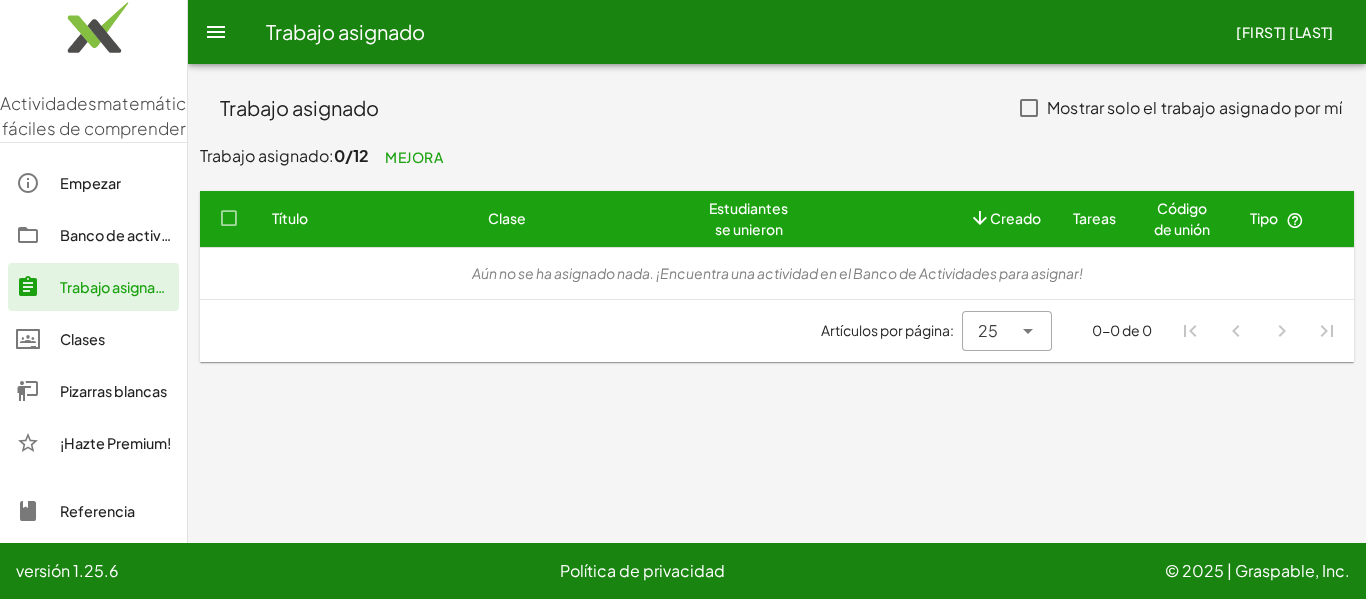 click on "Banco de actividades" at bounding box center [134, 235] 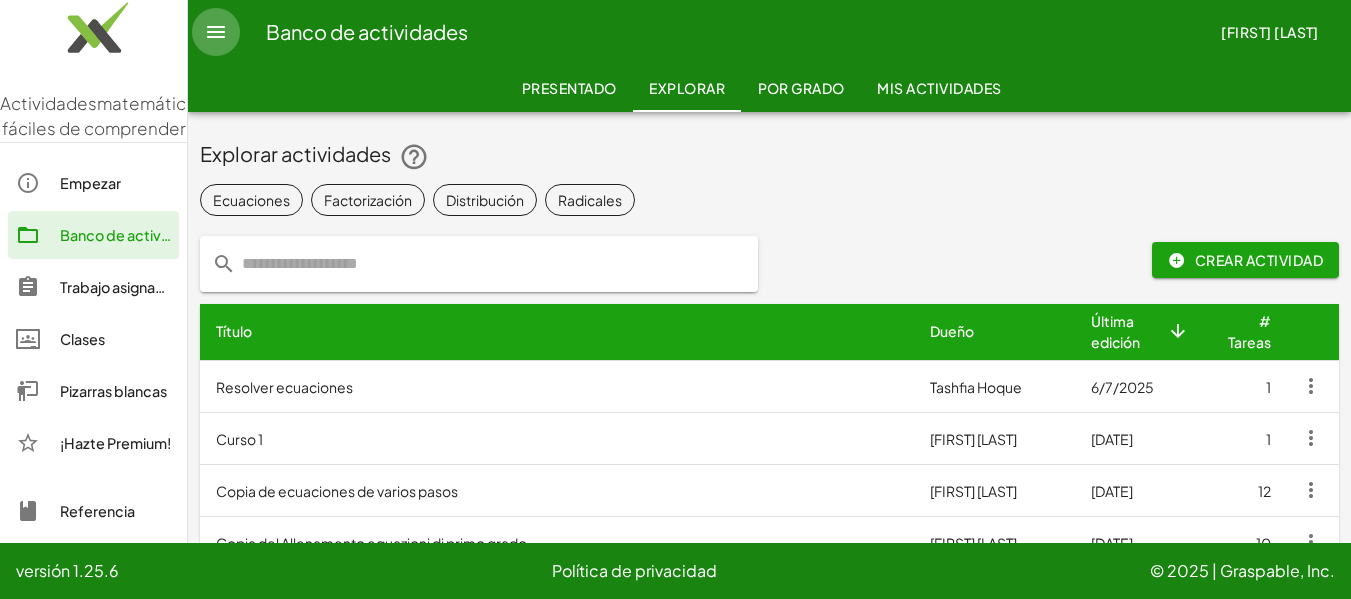 click 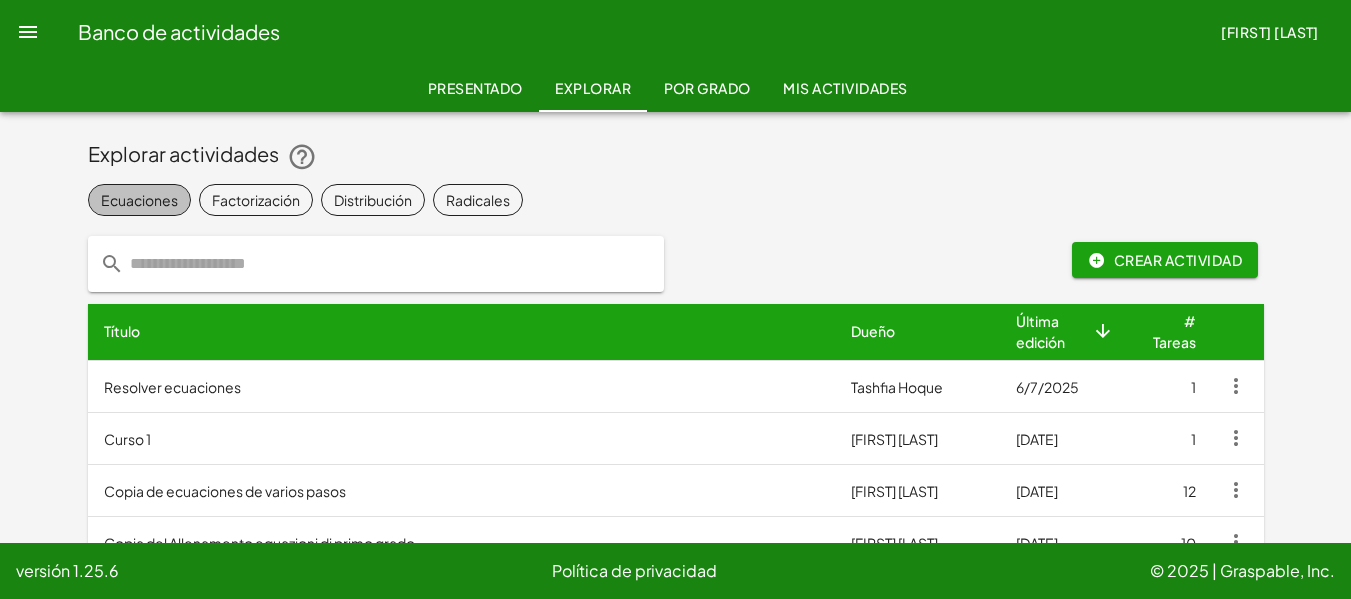 click on "Ecuaciones" at bounding box center (139, 200) 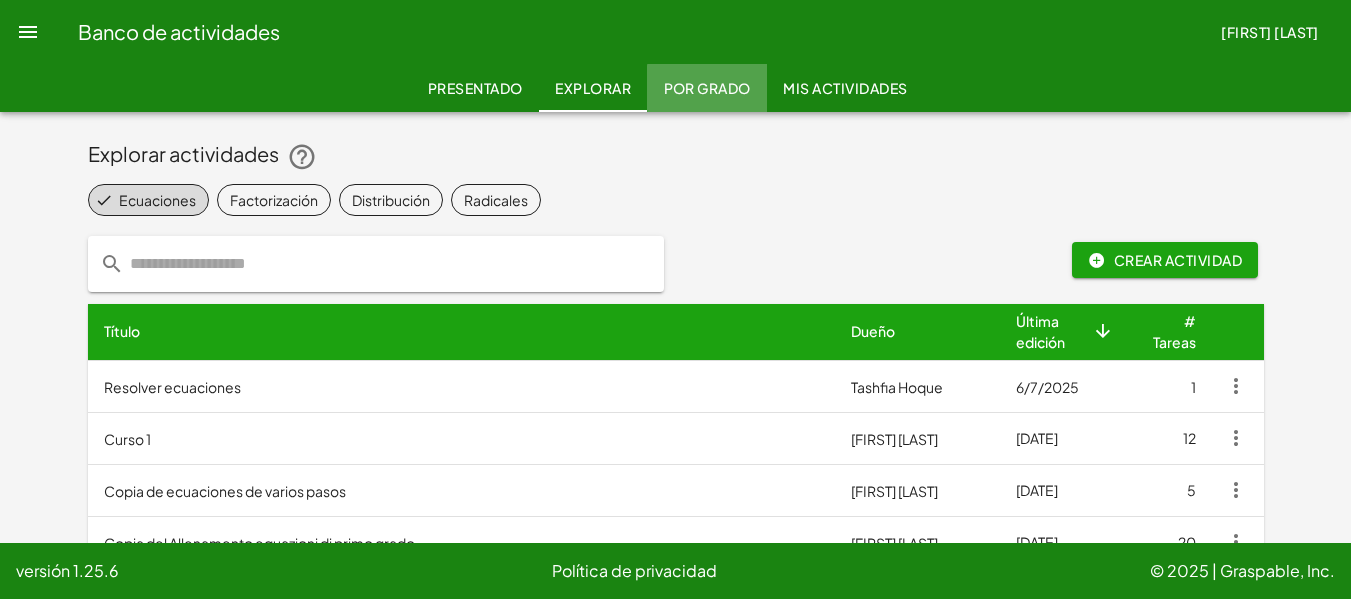 click on "Por grado" 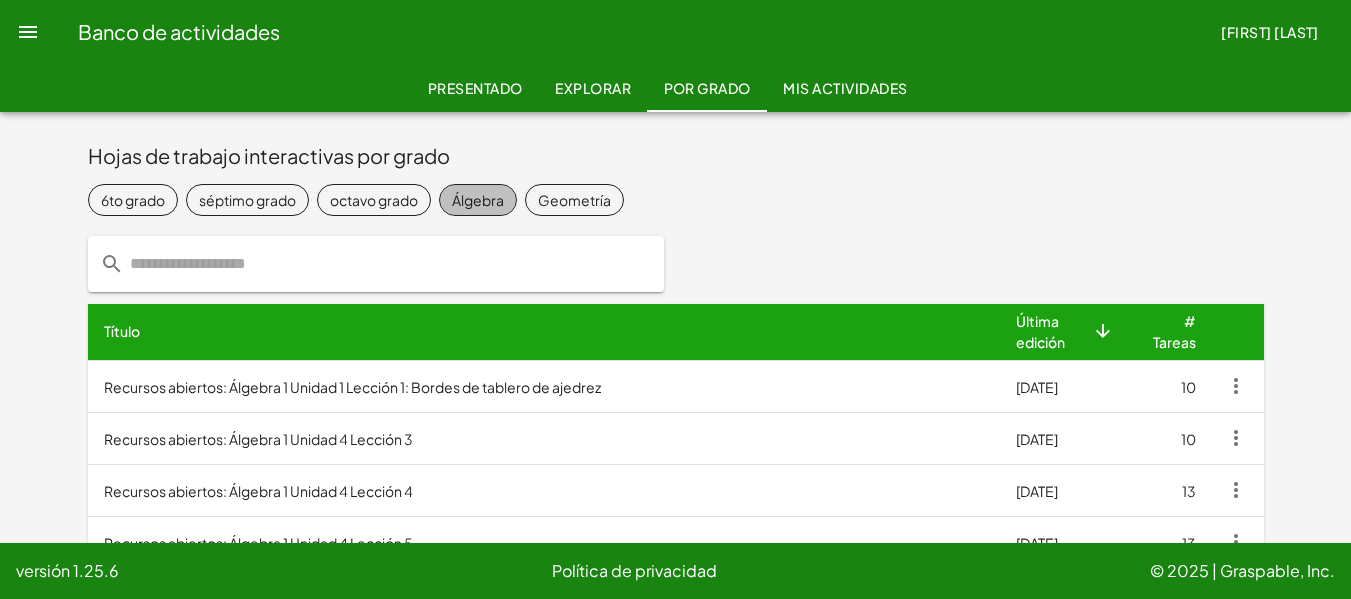 click on "Álgebra" at bounding box center [478, 200] 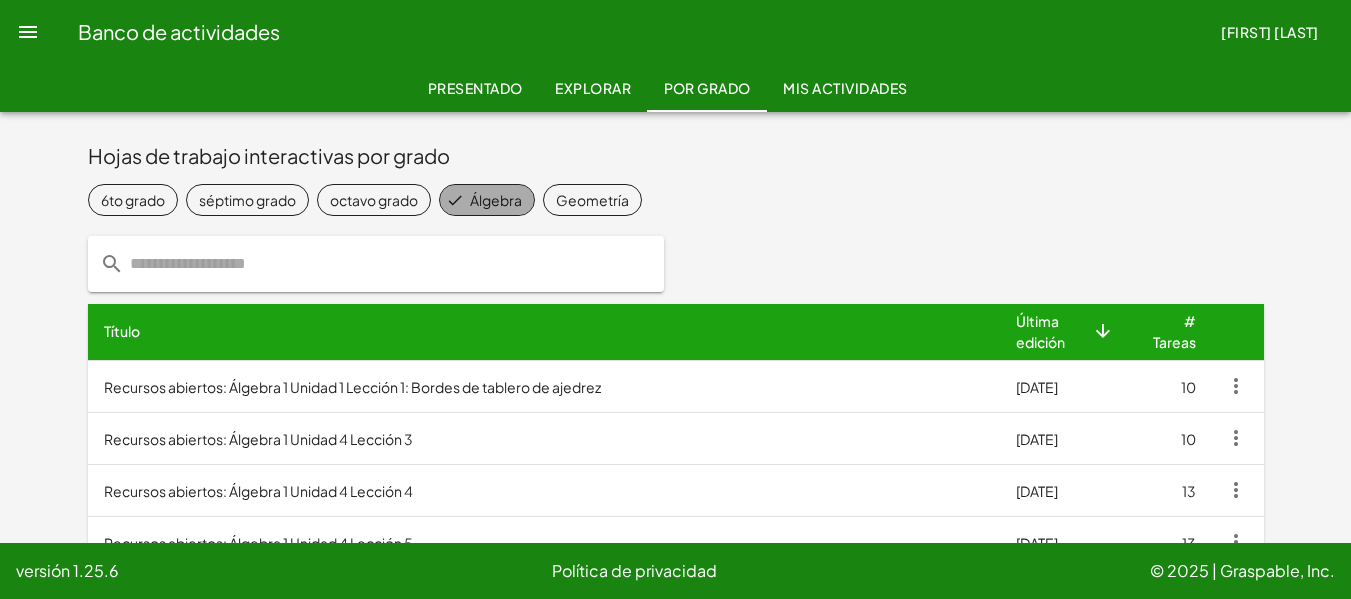 click on "Álgebra" at bounding box center (496, 200) 